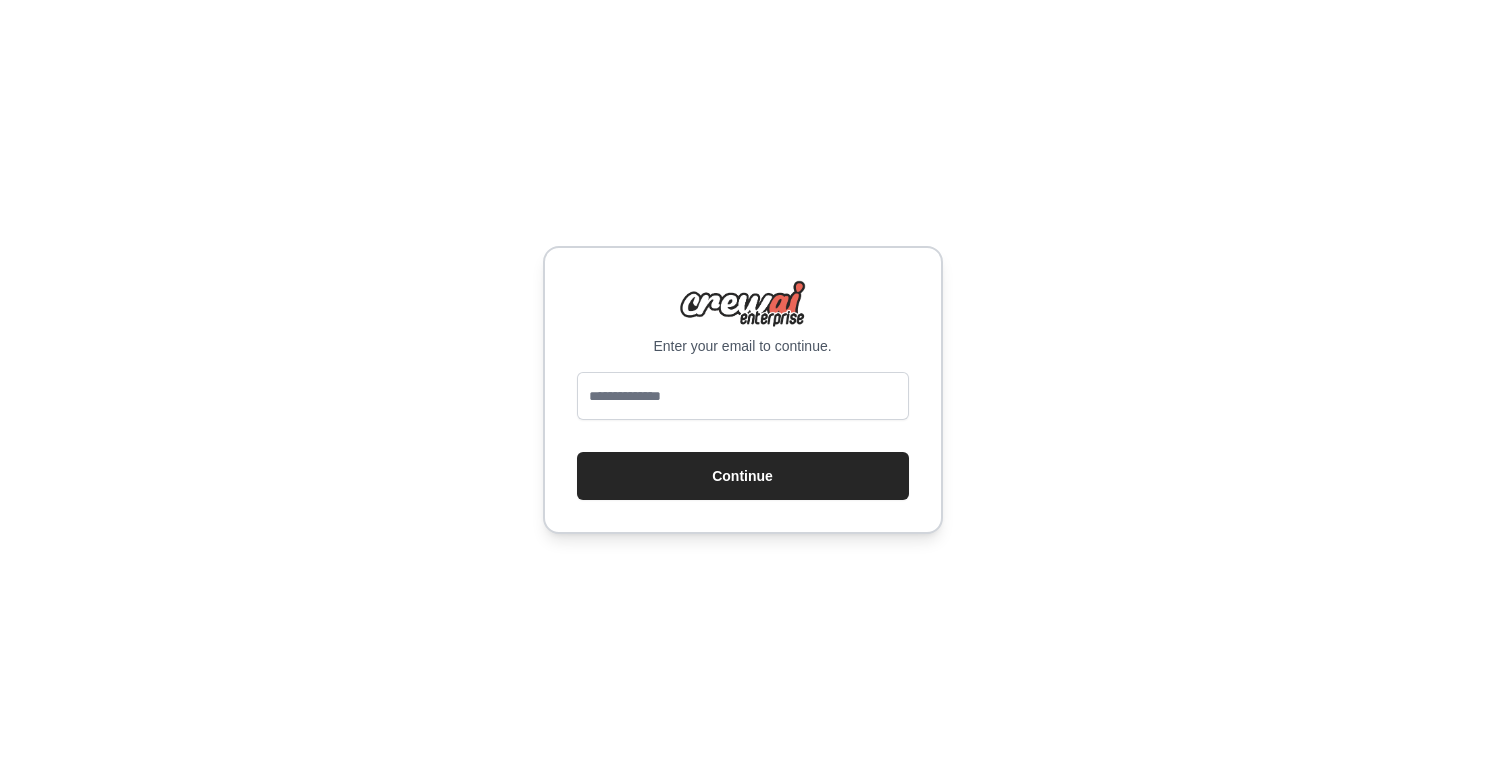 scroll, scrollTop: 0, scrollLeft: 0, axis: both 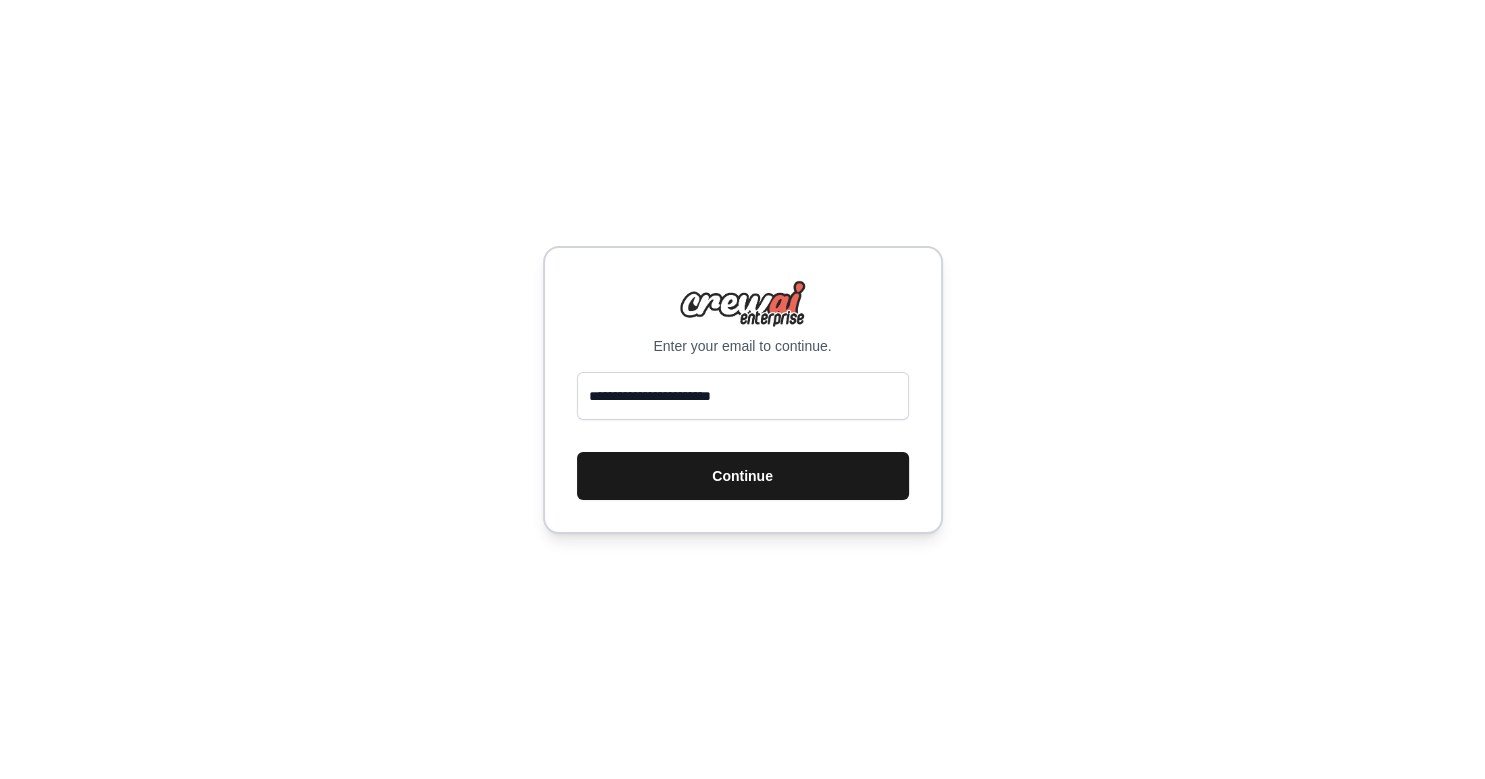 type on "**********" 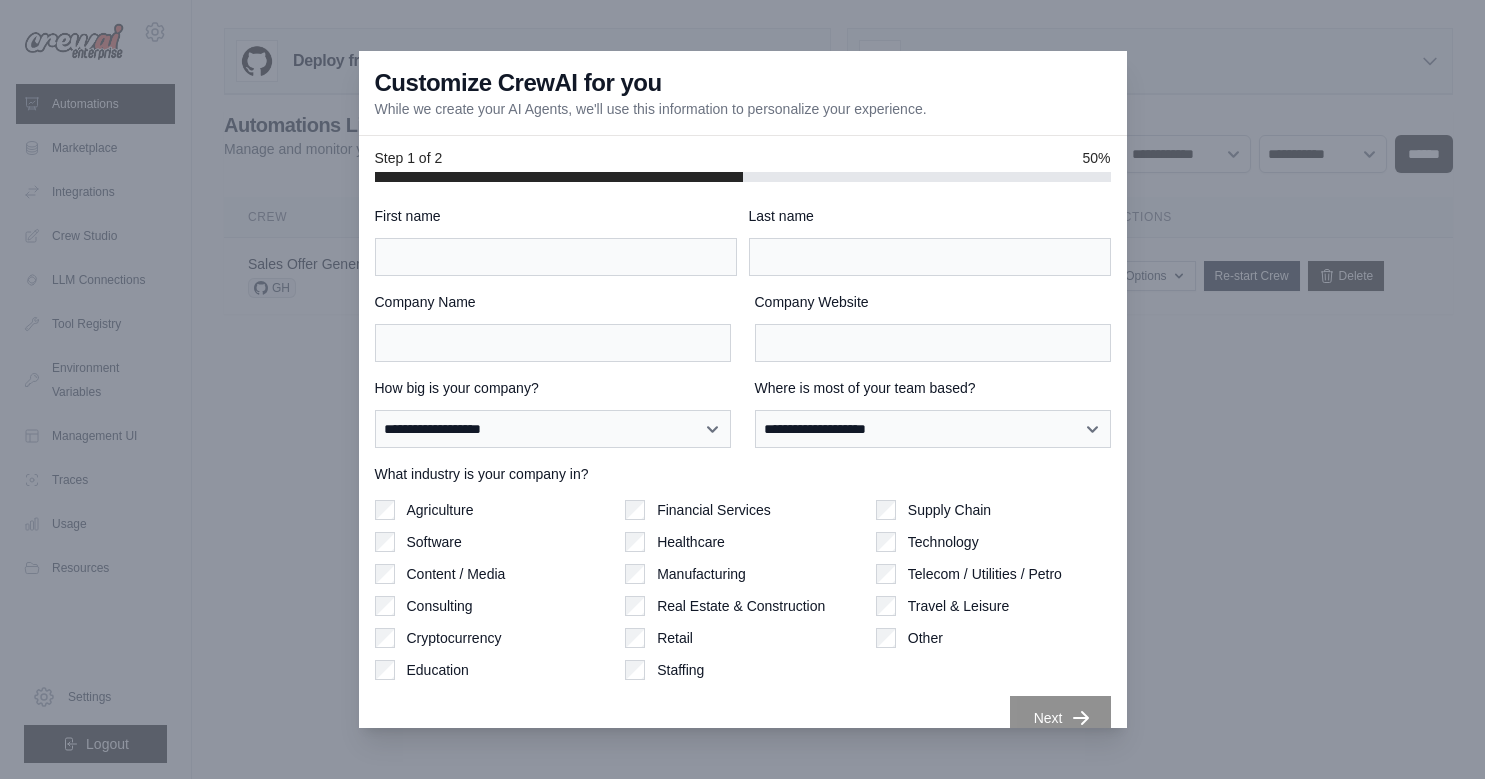 scroll, scrollTop: 0, scrollLeft: 0, axis: both 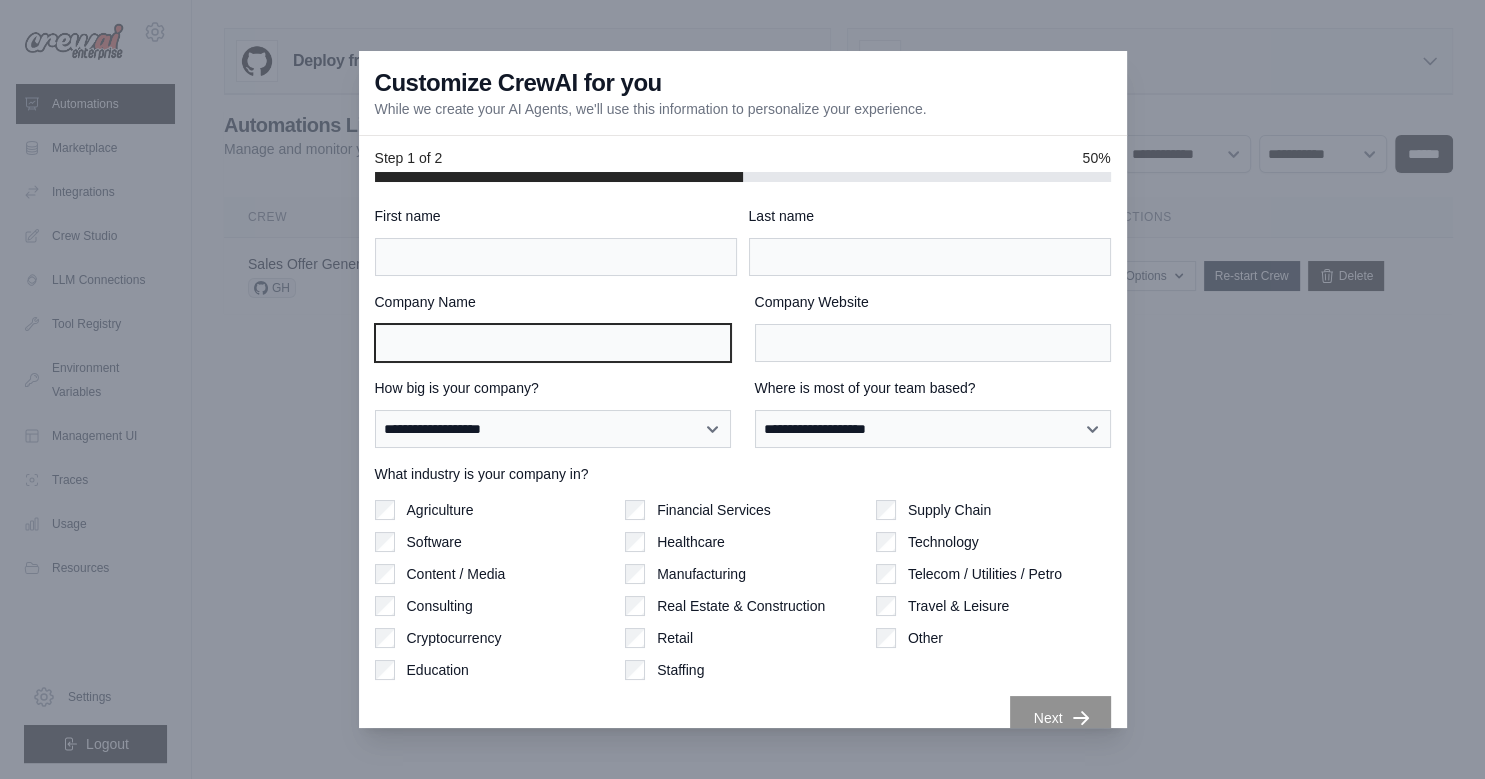 click on "Company Name" at bounding box center [553, 343] 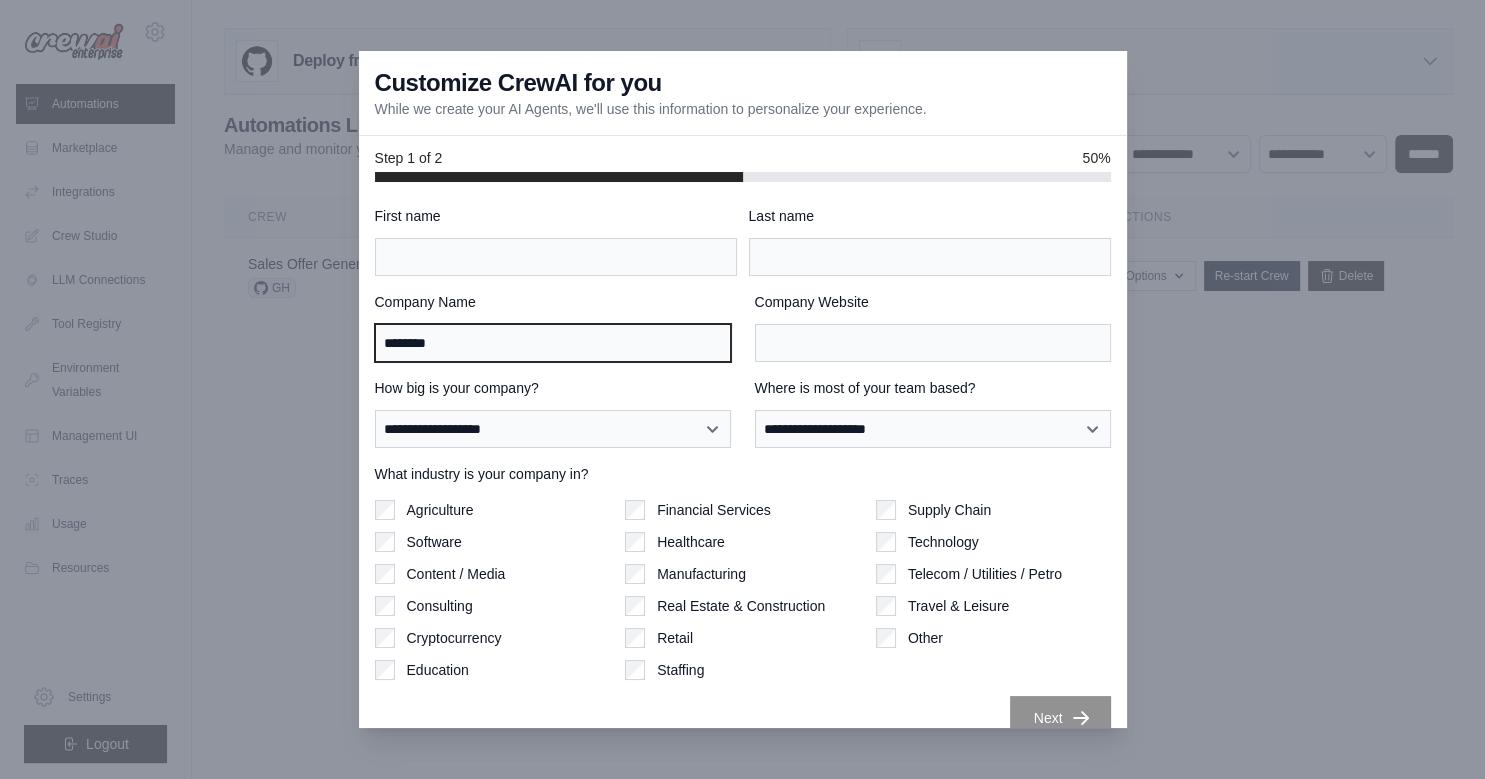 type on "********" 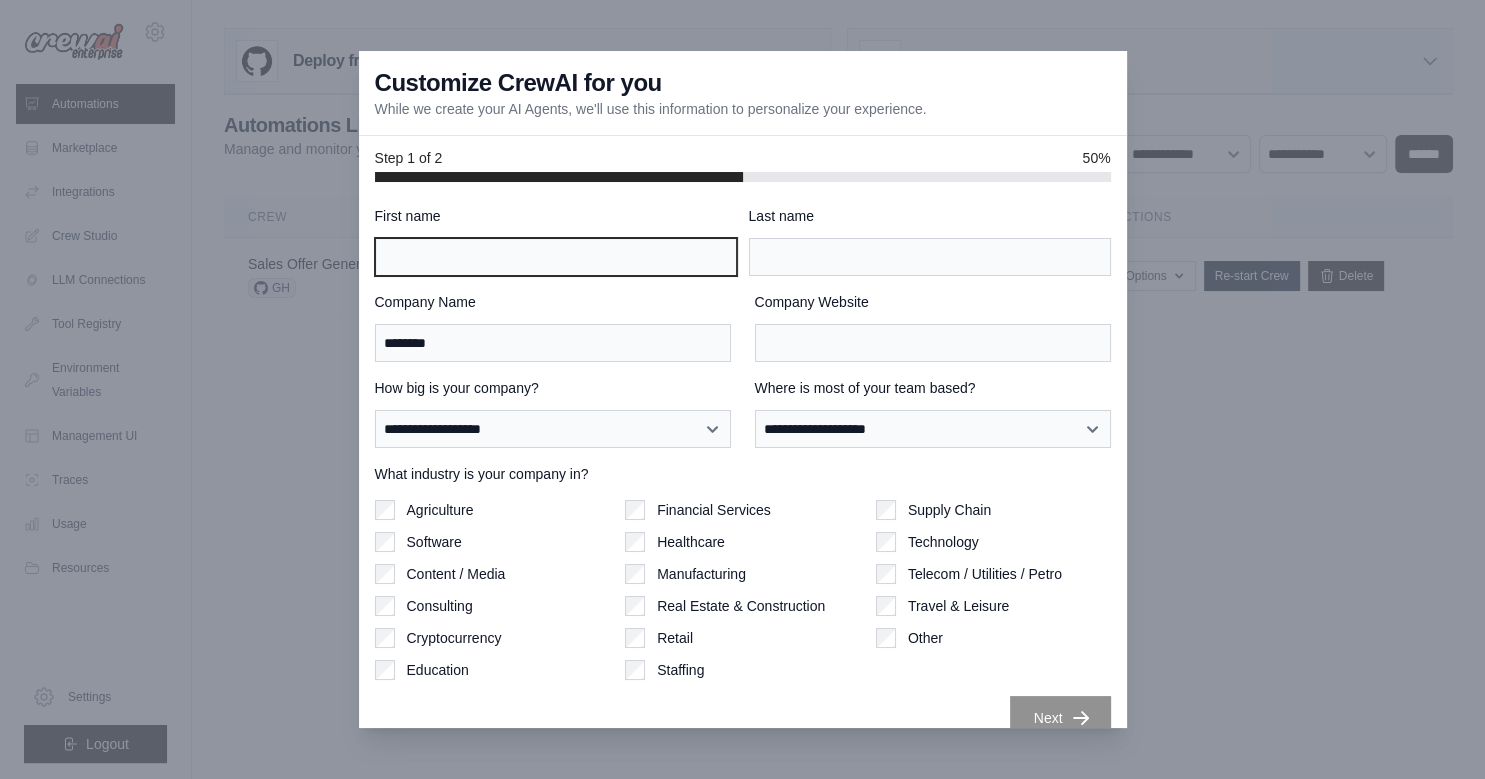 click on "First name" at bounding box center (556, 257) 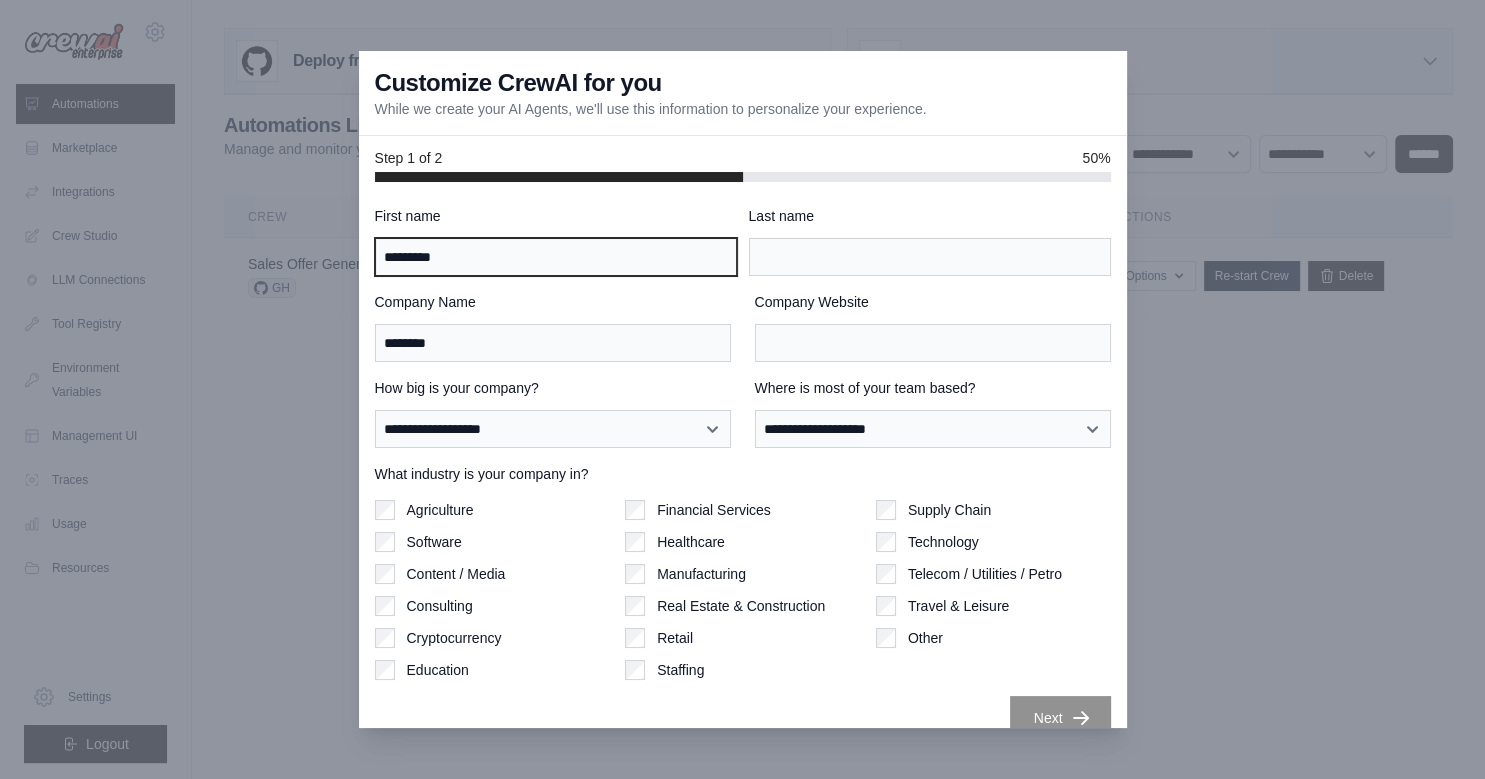 type on "********" 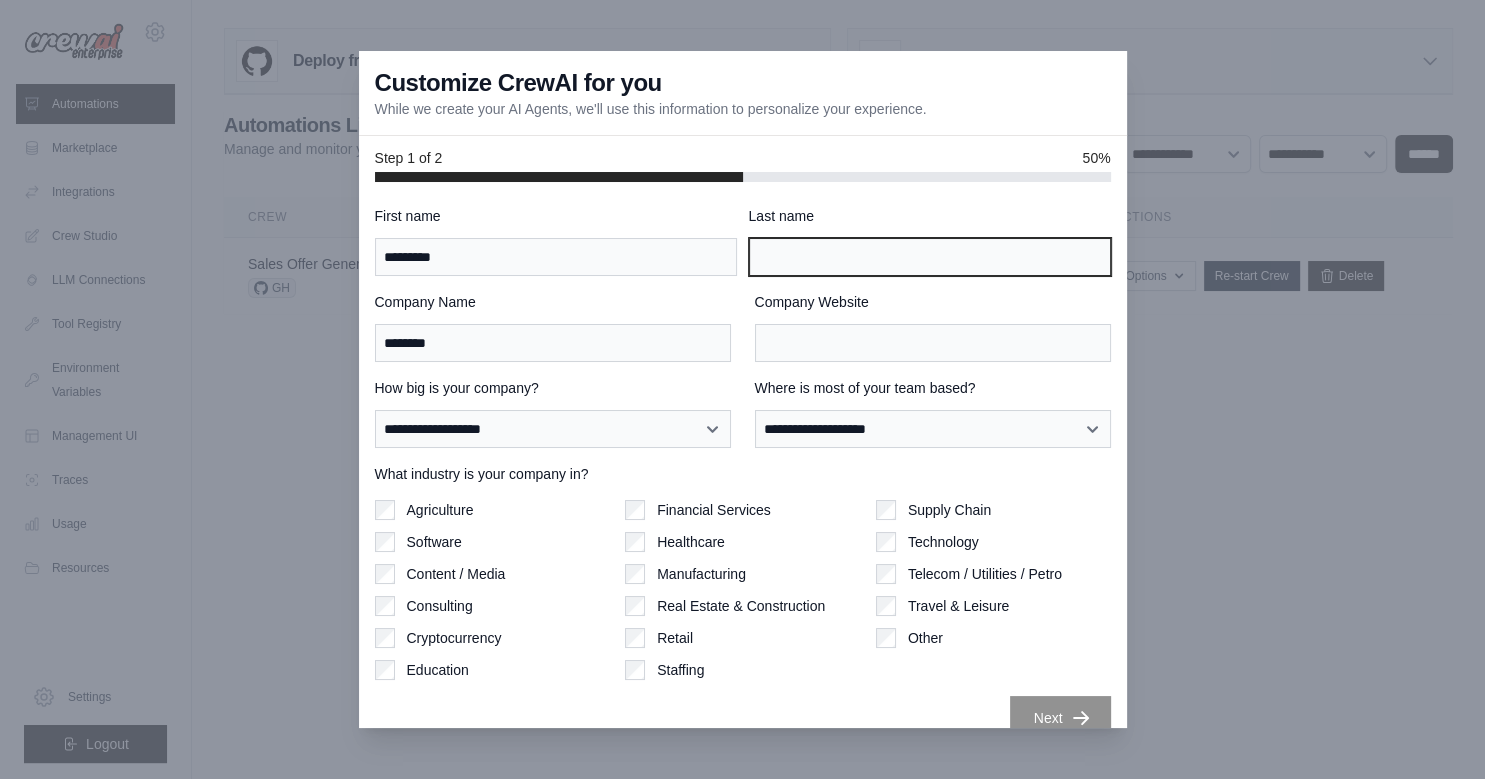 click on "Last name" at bounding box center [930, 257] 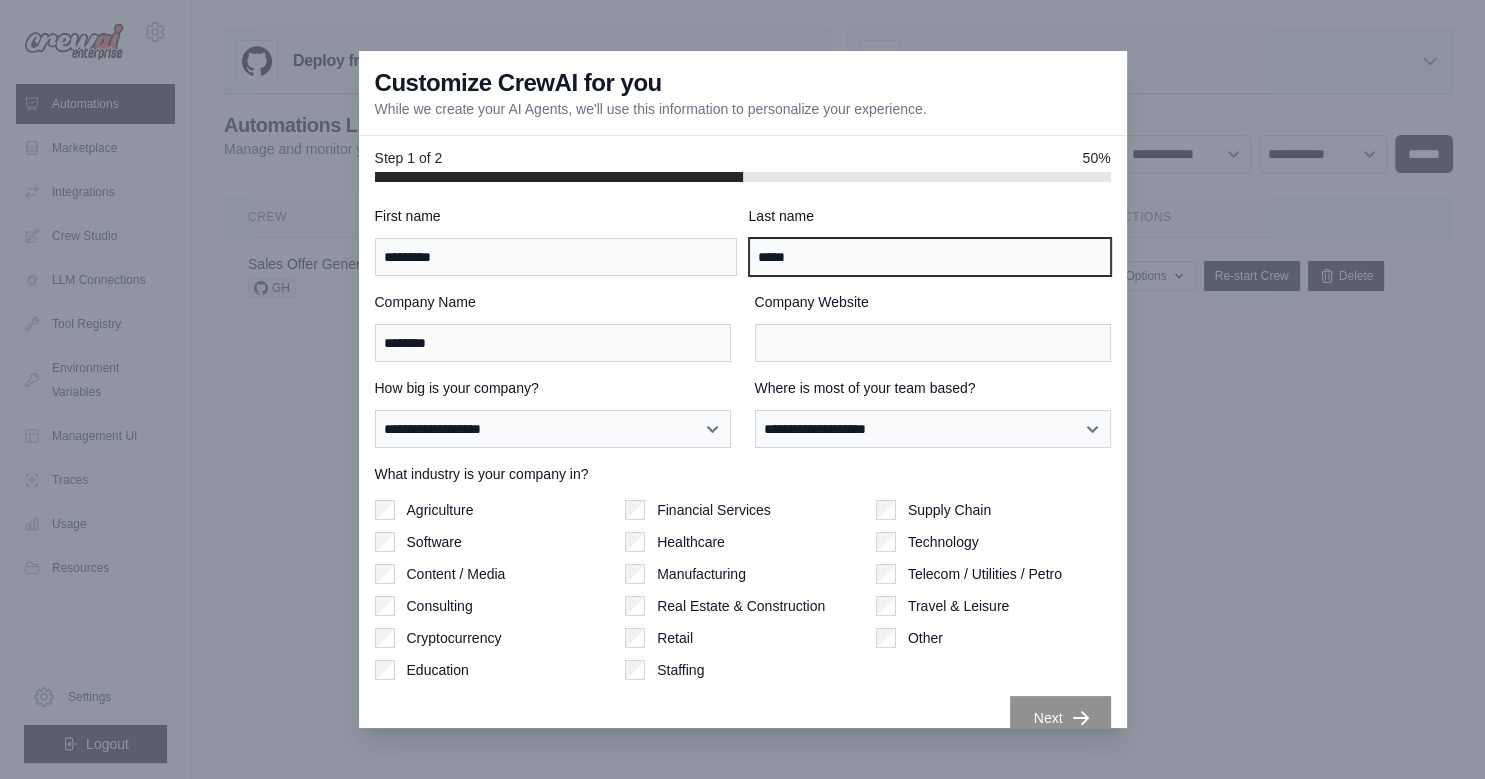 type on "*****" 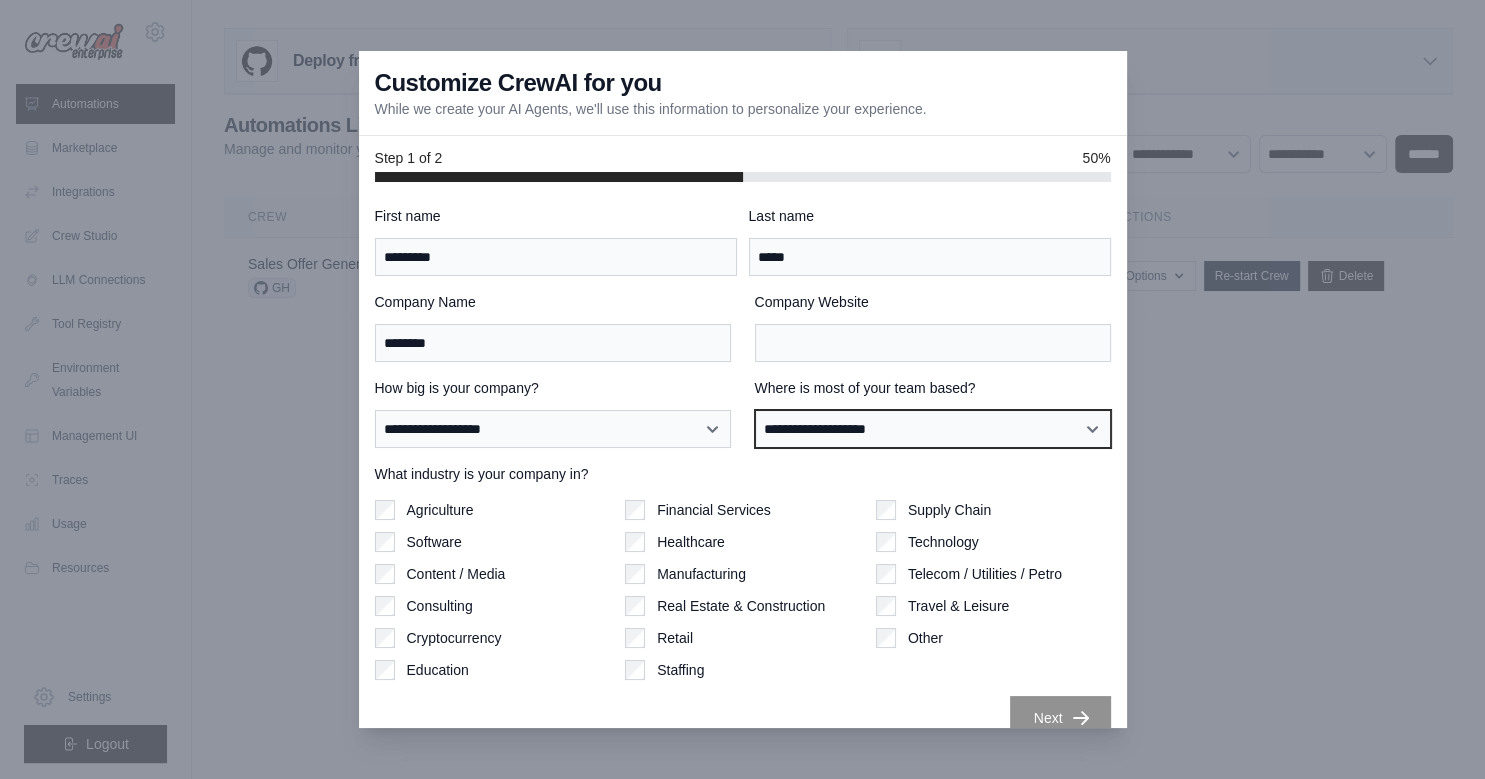 click on "**********" at bounding box center [933, 429] 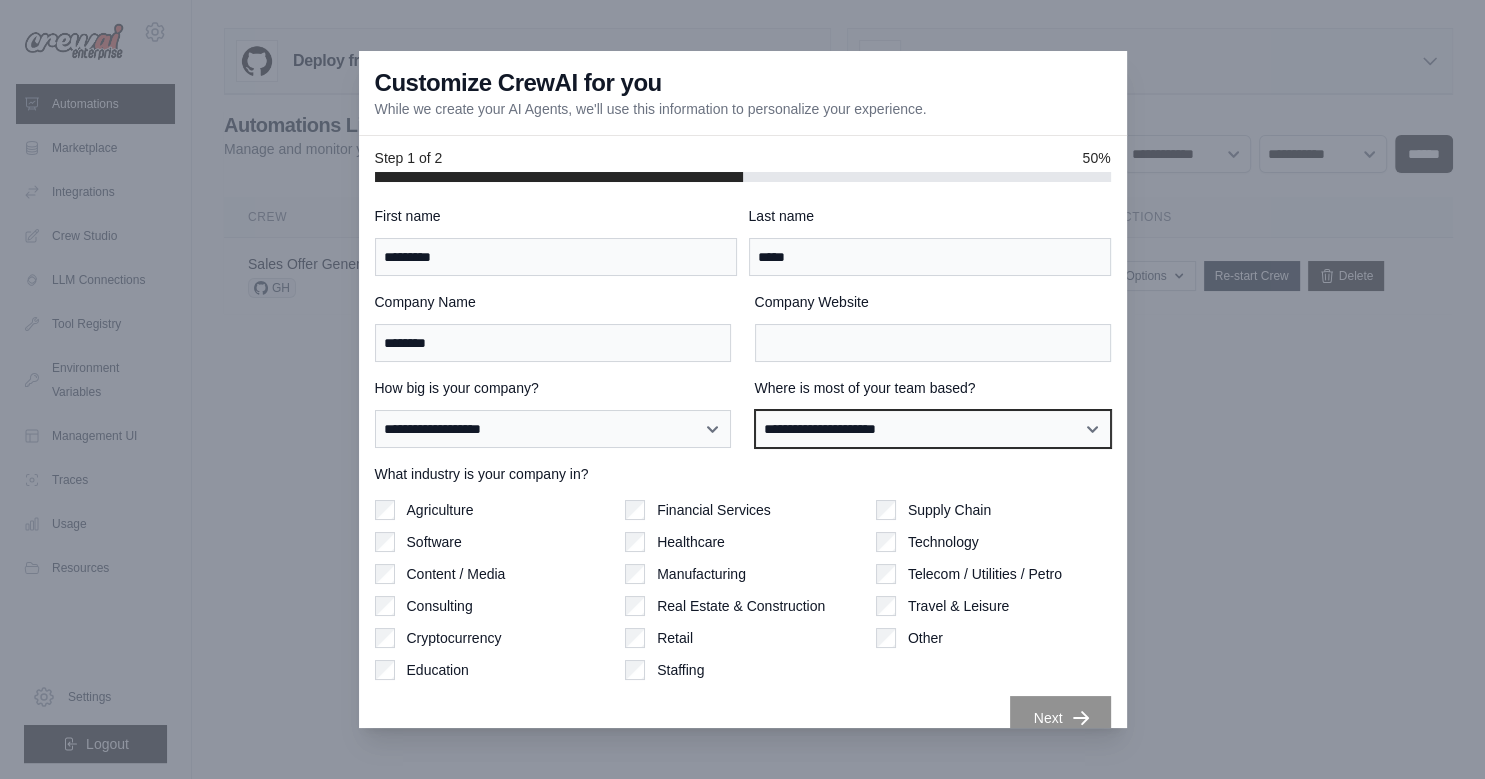 click on "**********" at bounding box center [0, 0] 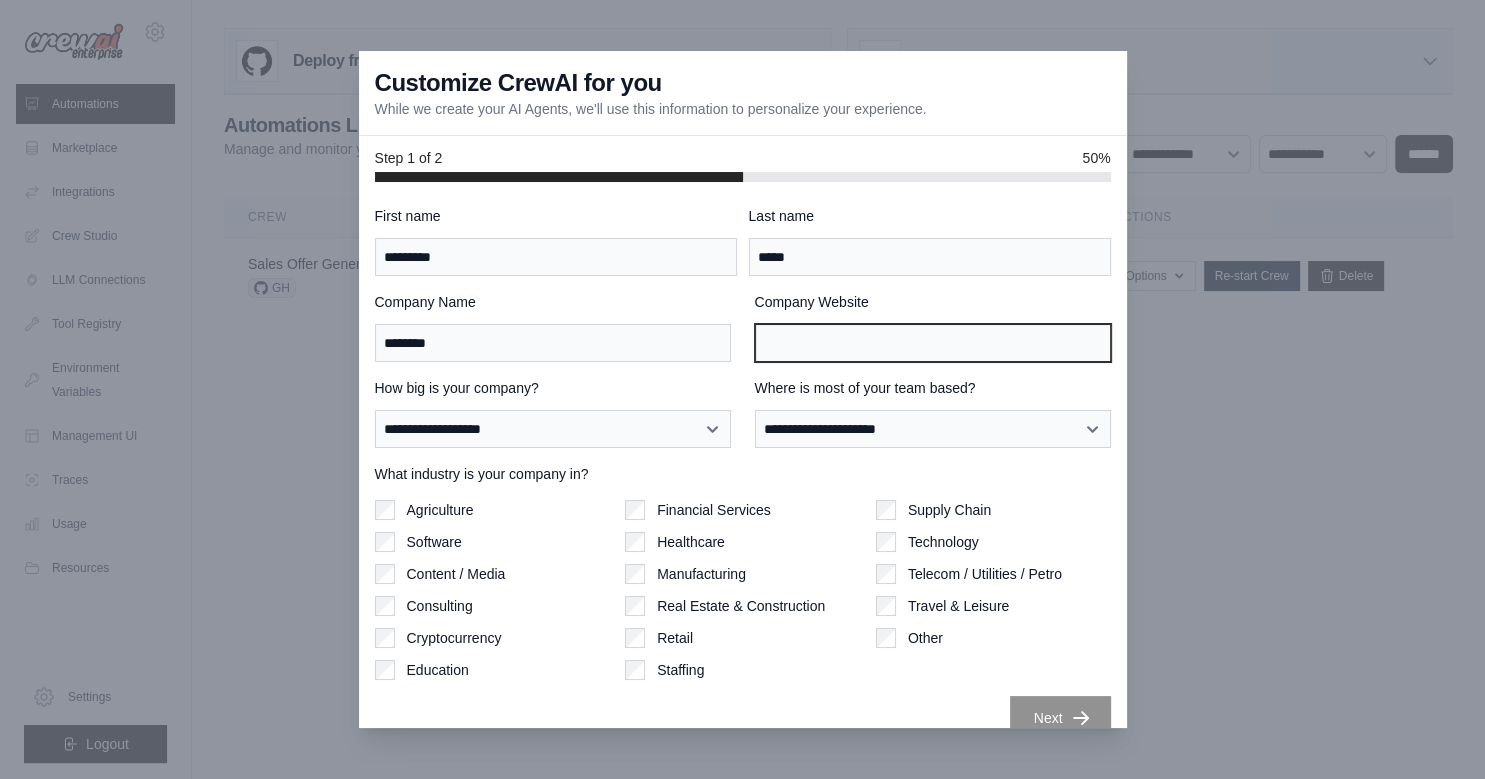 click on "Company Website" at bounding box center (933, 343) 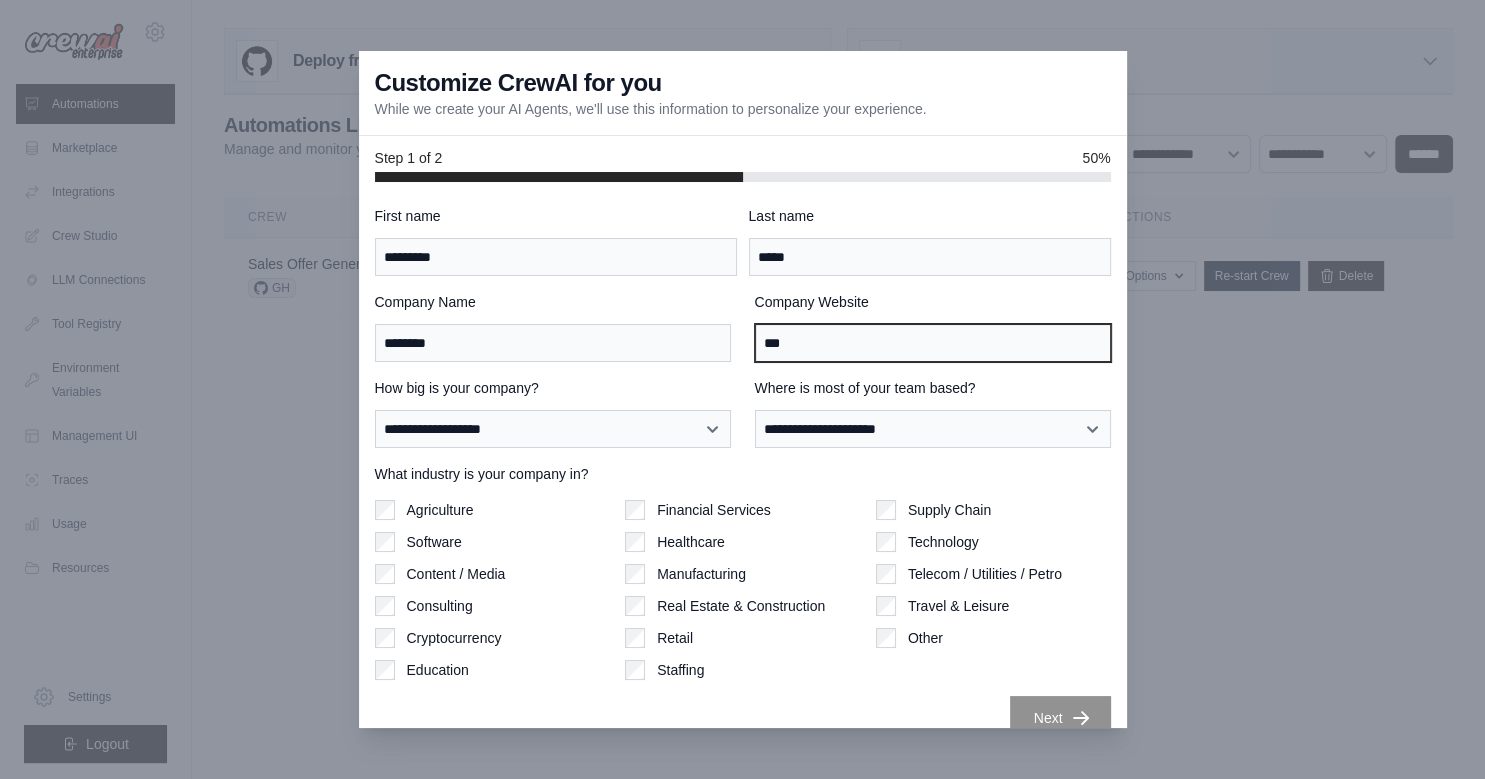 type on "*" 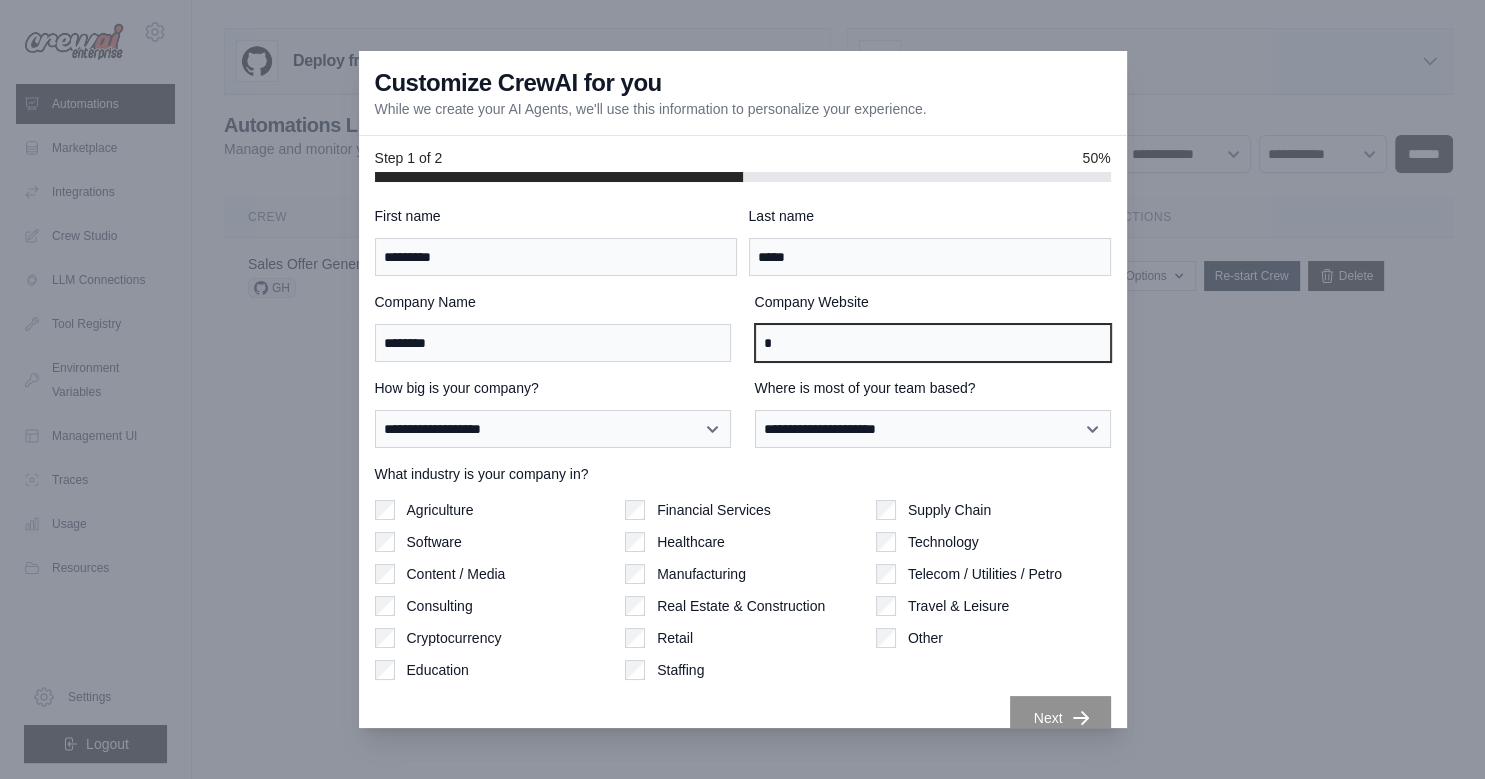 type 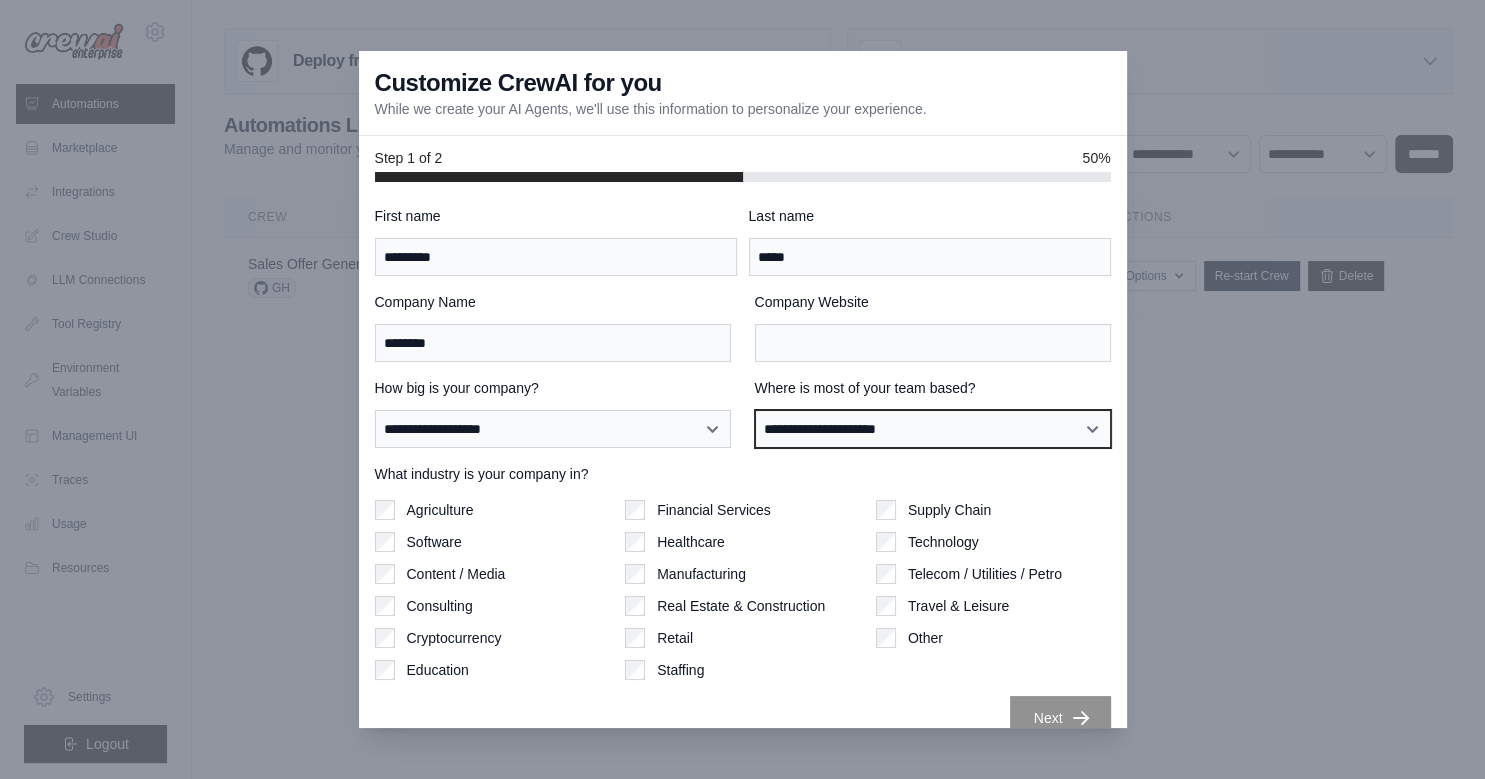 click on "**********" at bounding box center [933, 429] 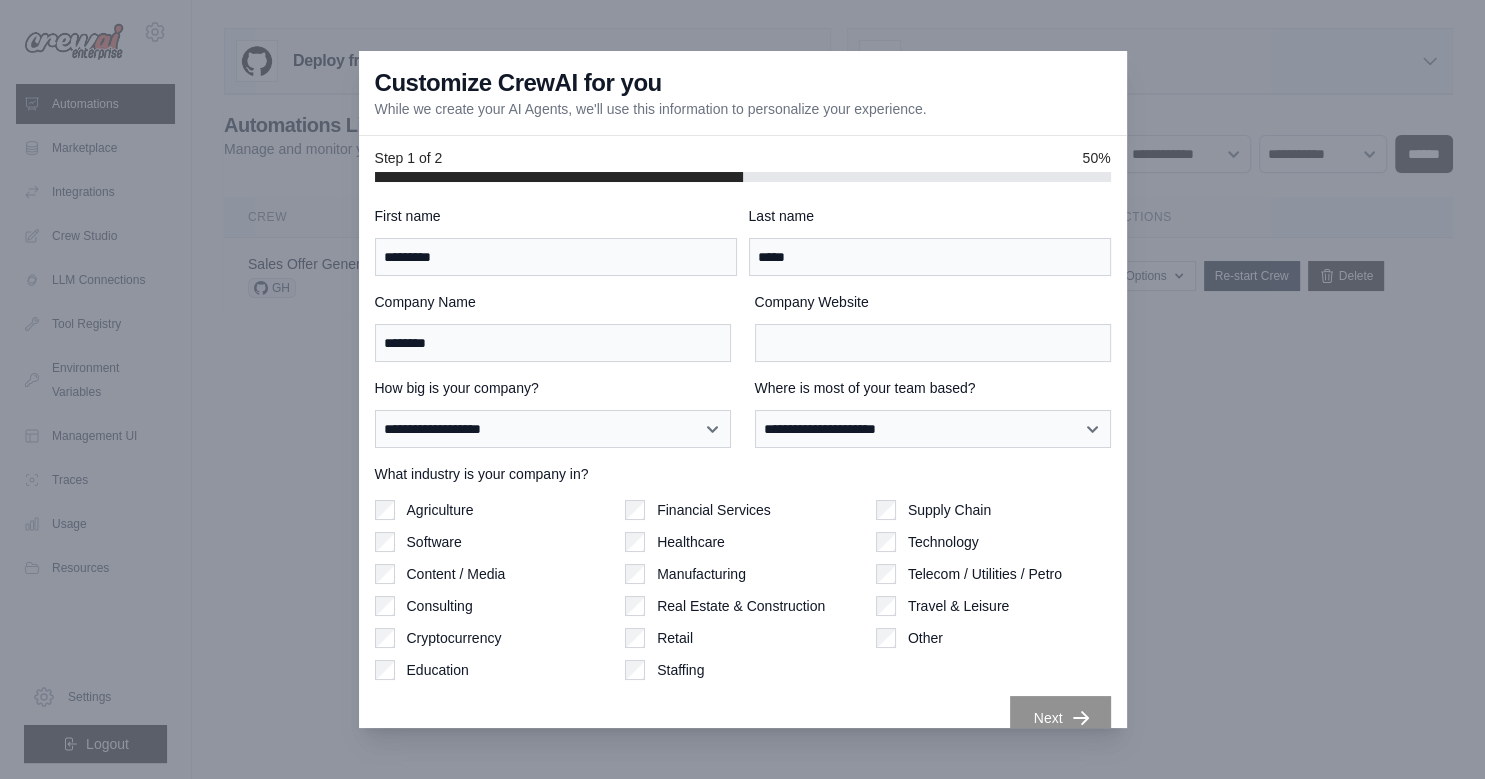 click on "Supply Chain
Technology
Telecom / Utilities / Petro
Travel & Leisure
Other" at bounding box center [993, 590] 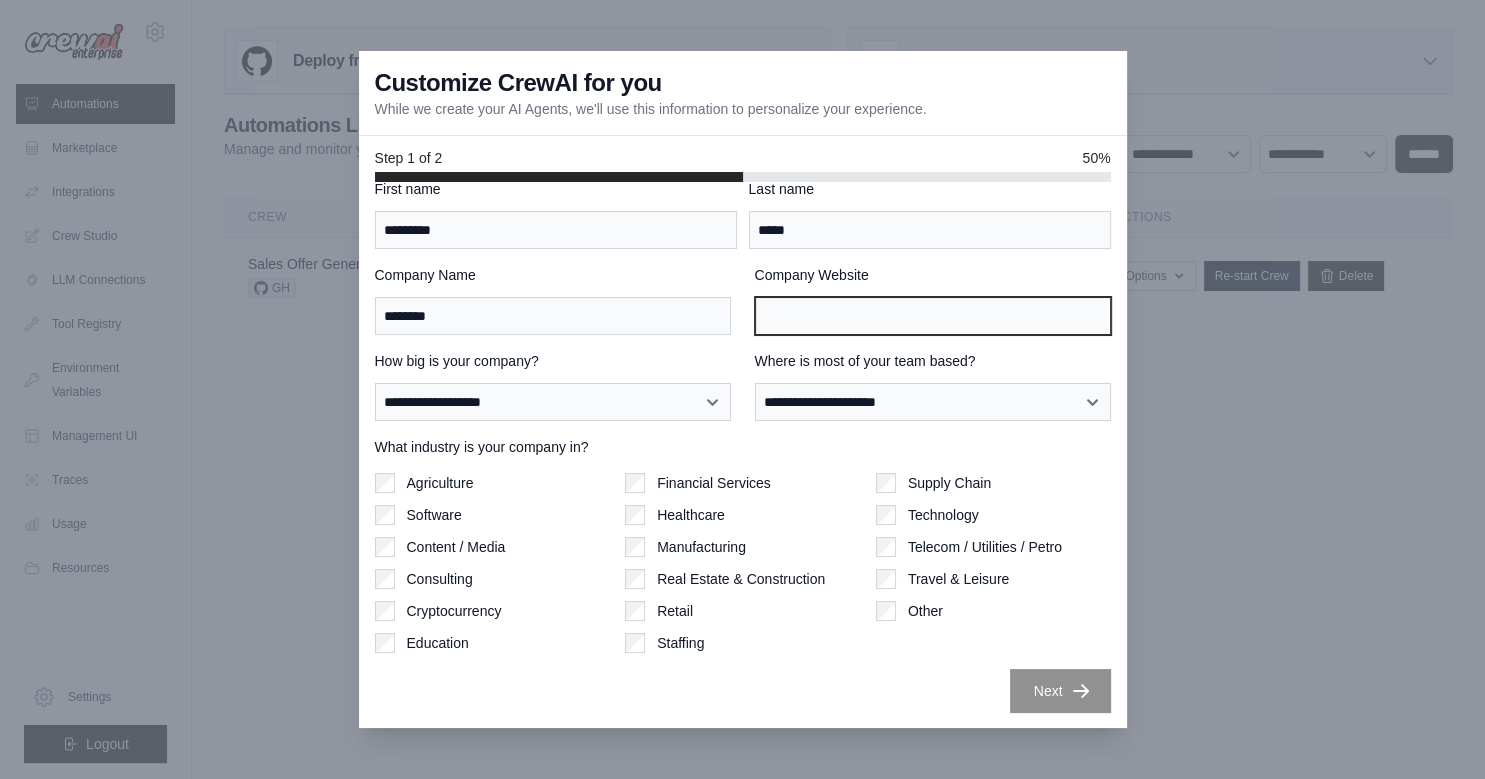 click on "Company Website" at bounding box center (933, 316) 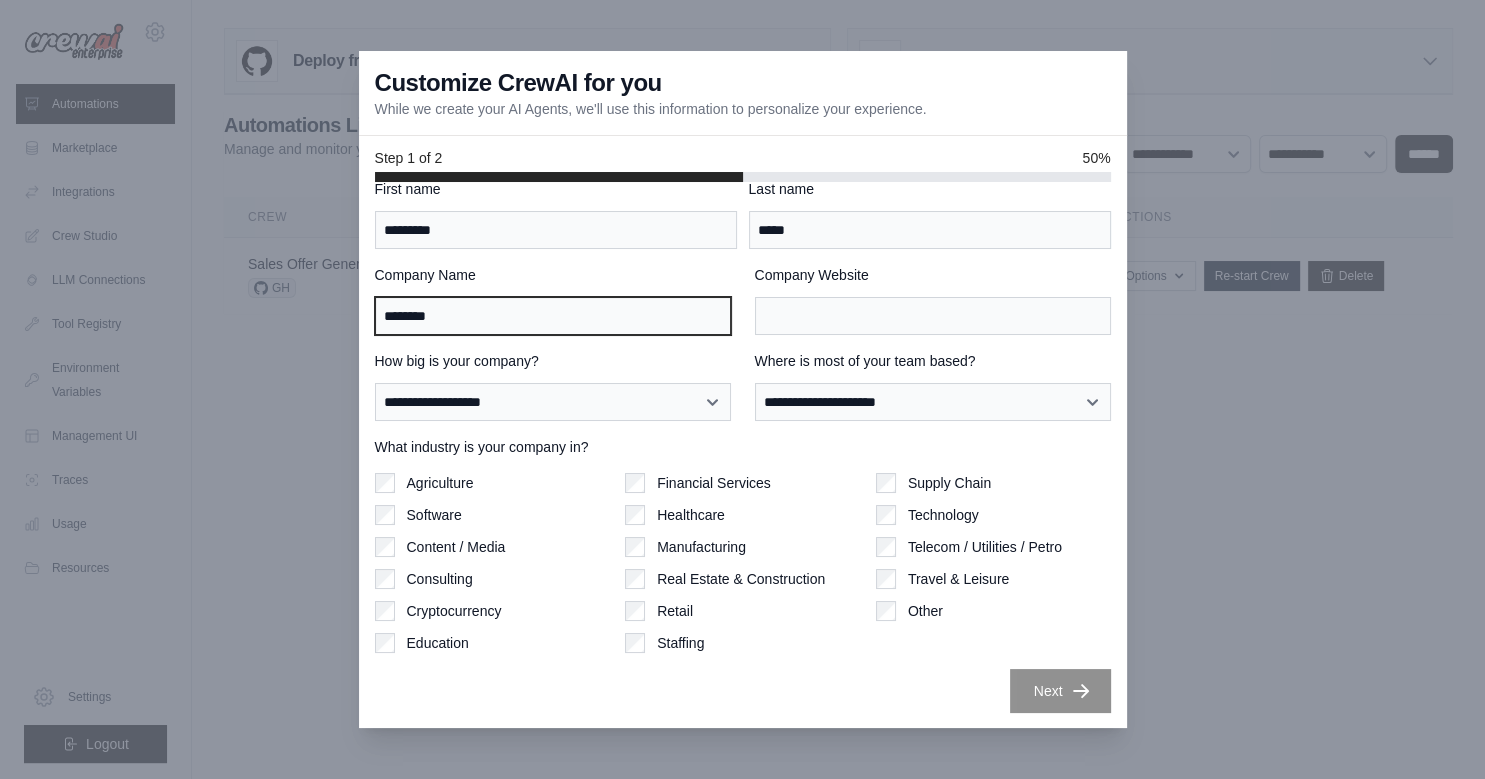 click on "********" at bounding box center [553, 316] 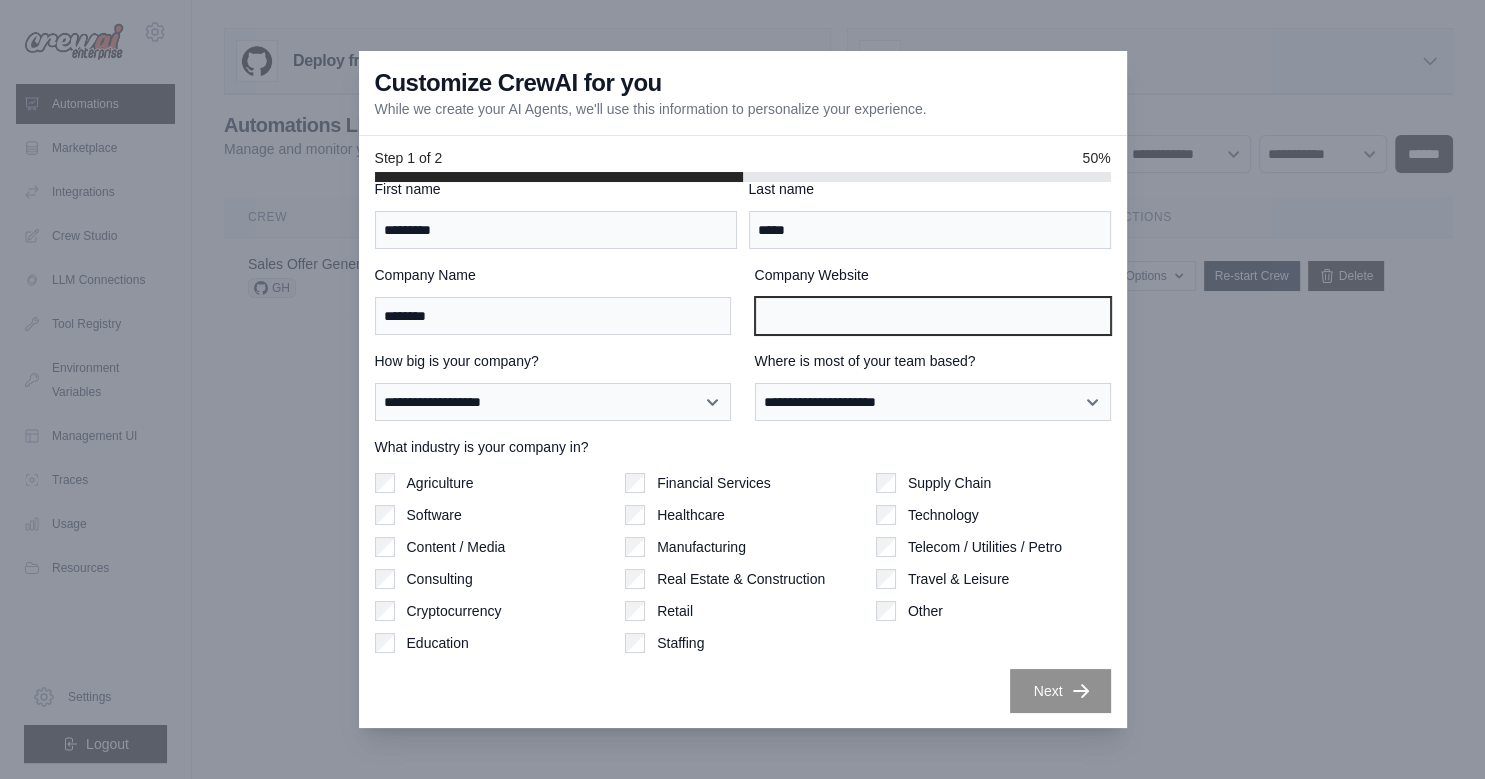 click on "Company Website" at bounding box center [933, 316] 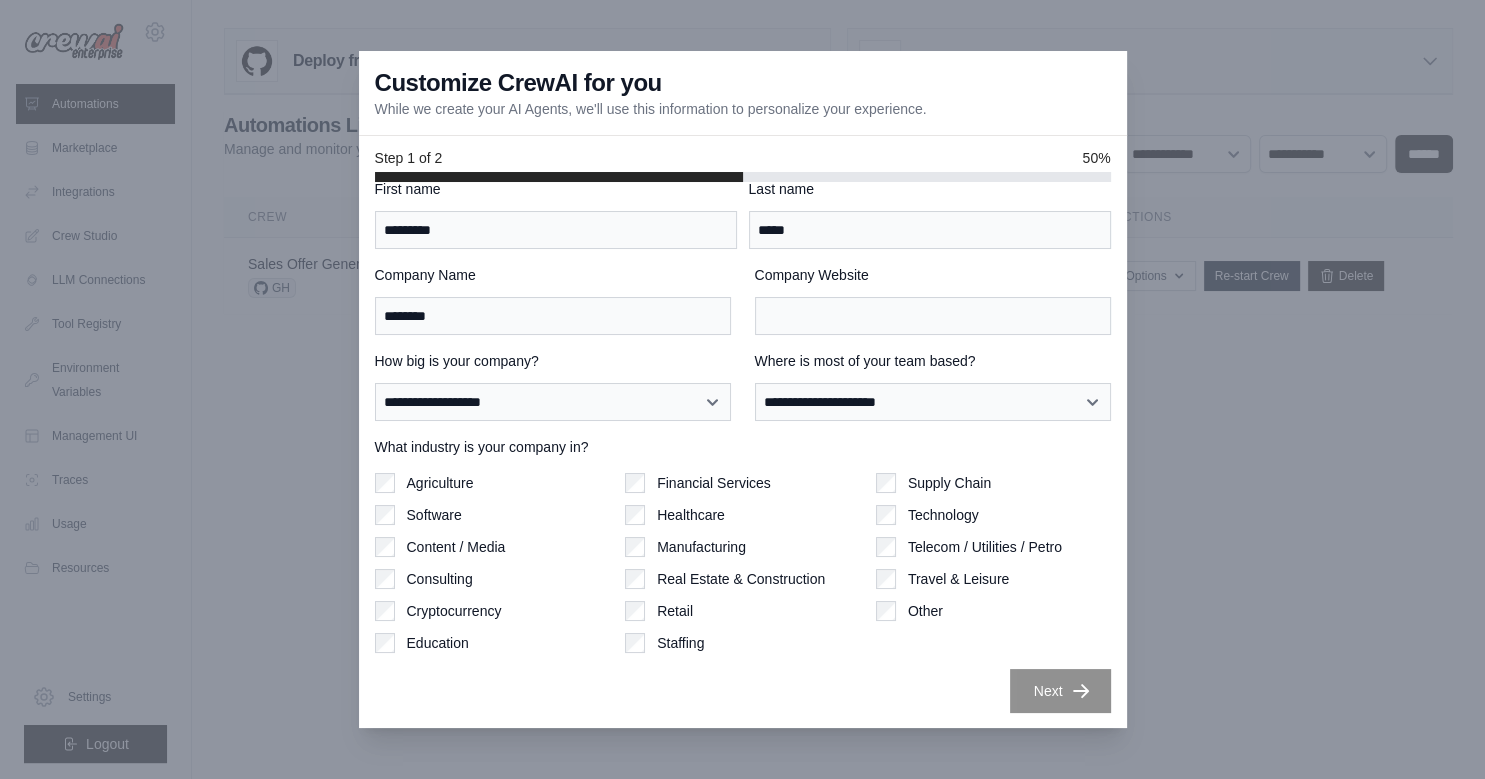 click at bounding box center (742, 389) 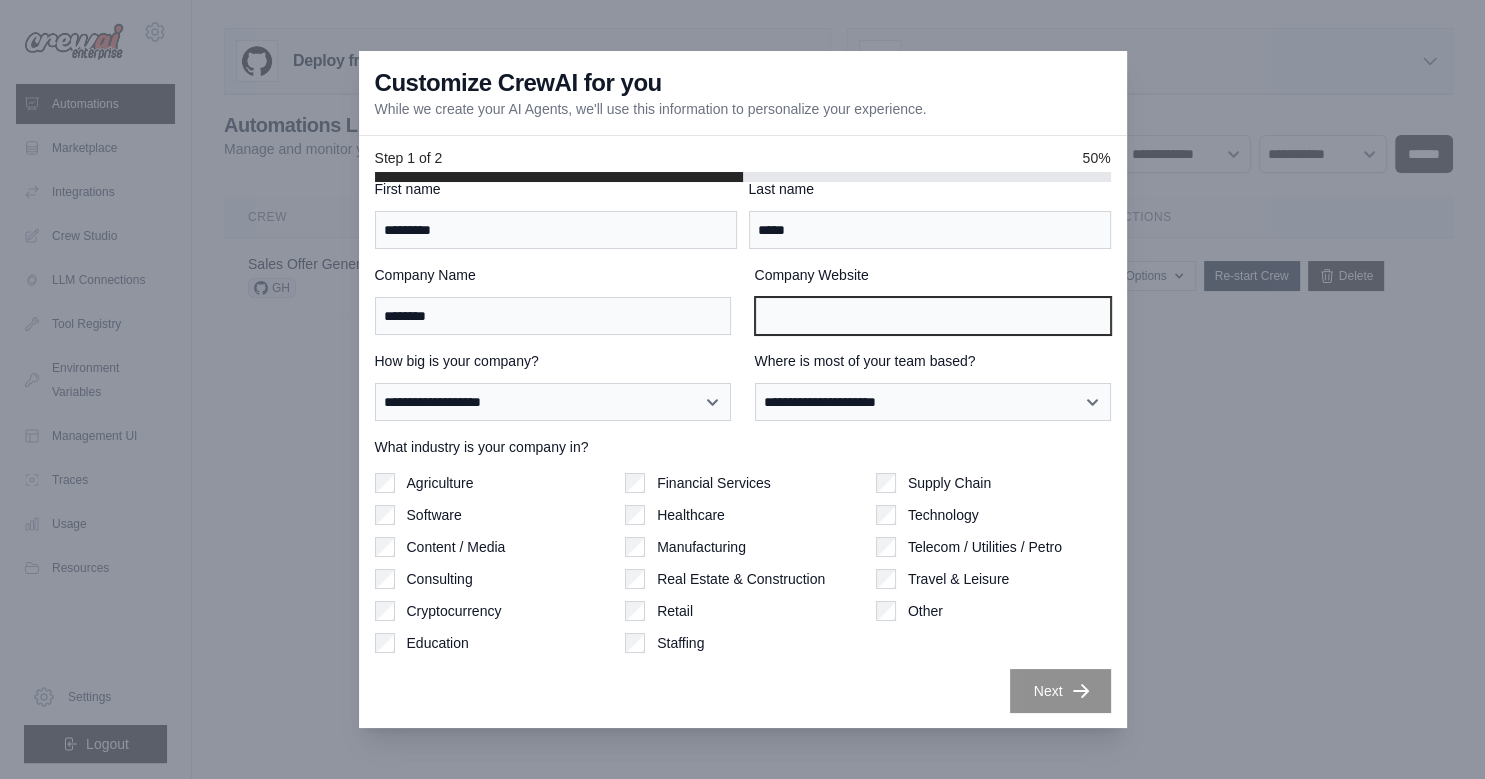 click on "Company Website" at bounding box center [933, 316] 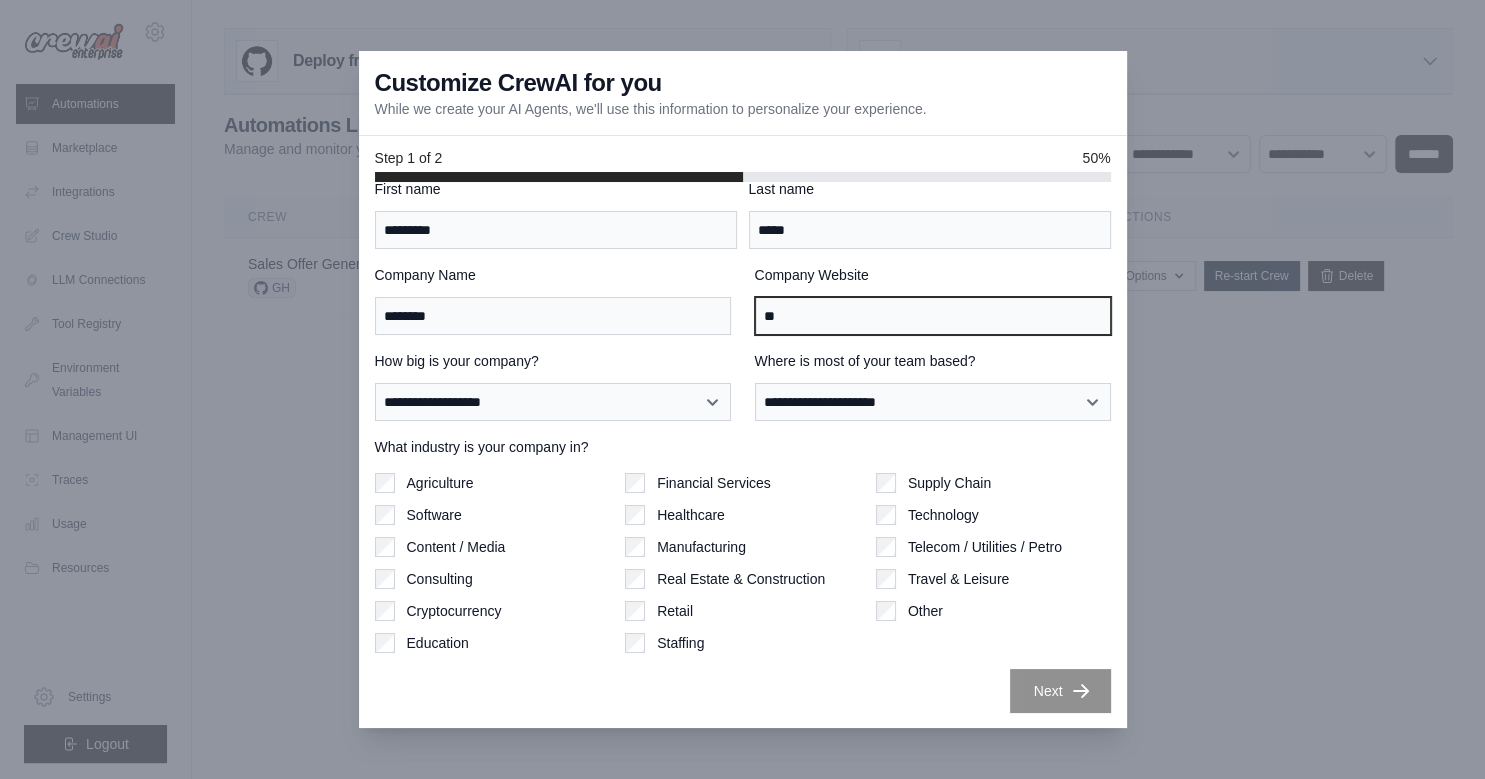 type on "*" 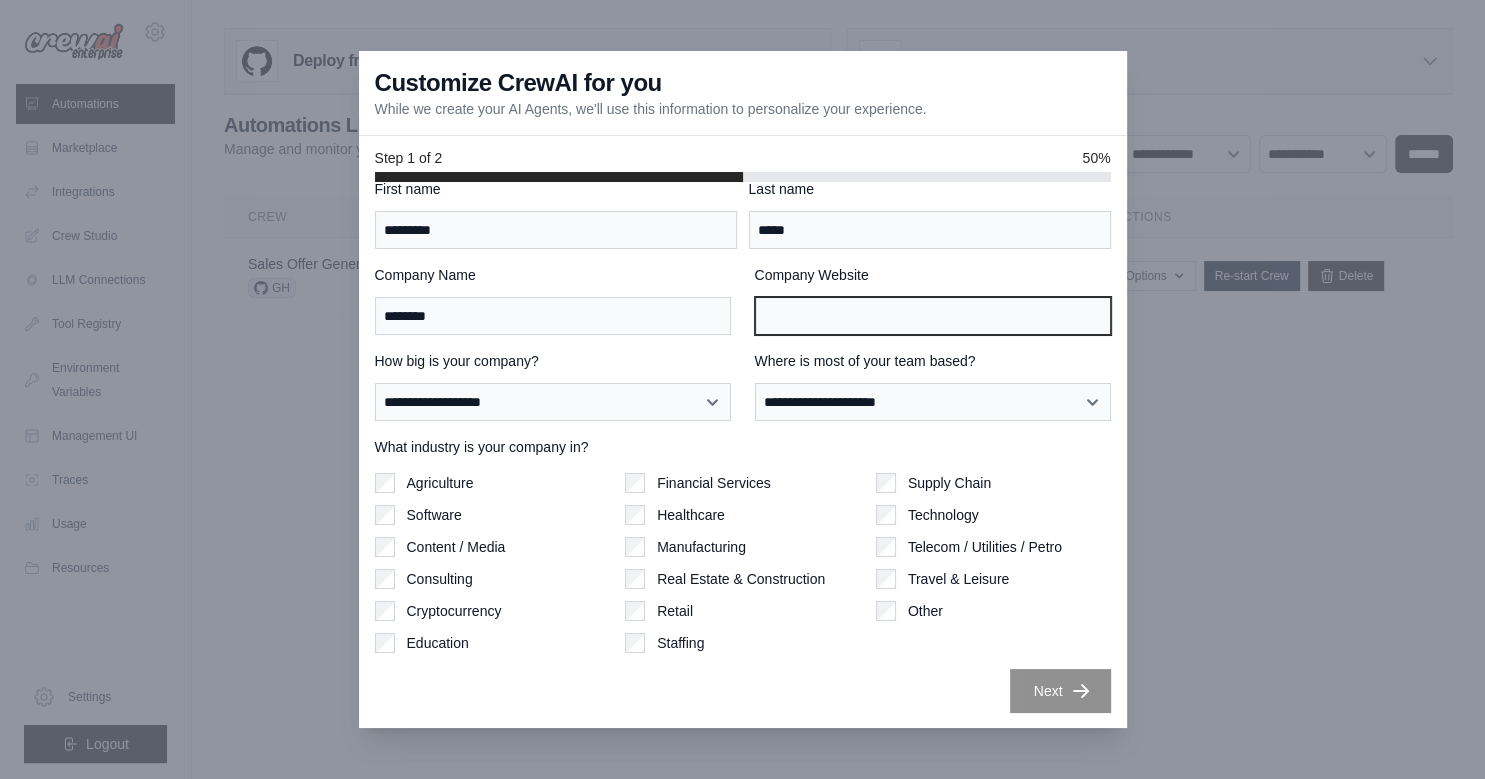 click on "Company Website" at bounding box center [933, 316] 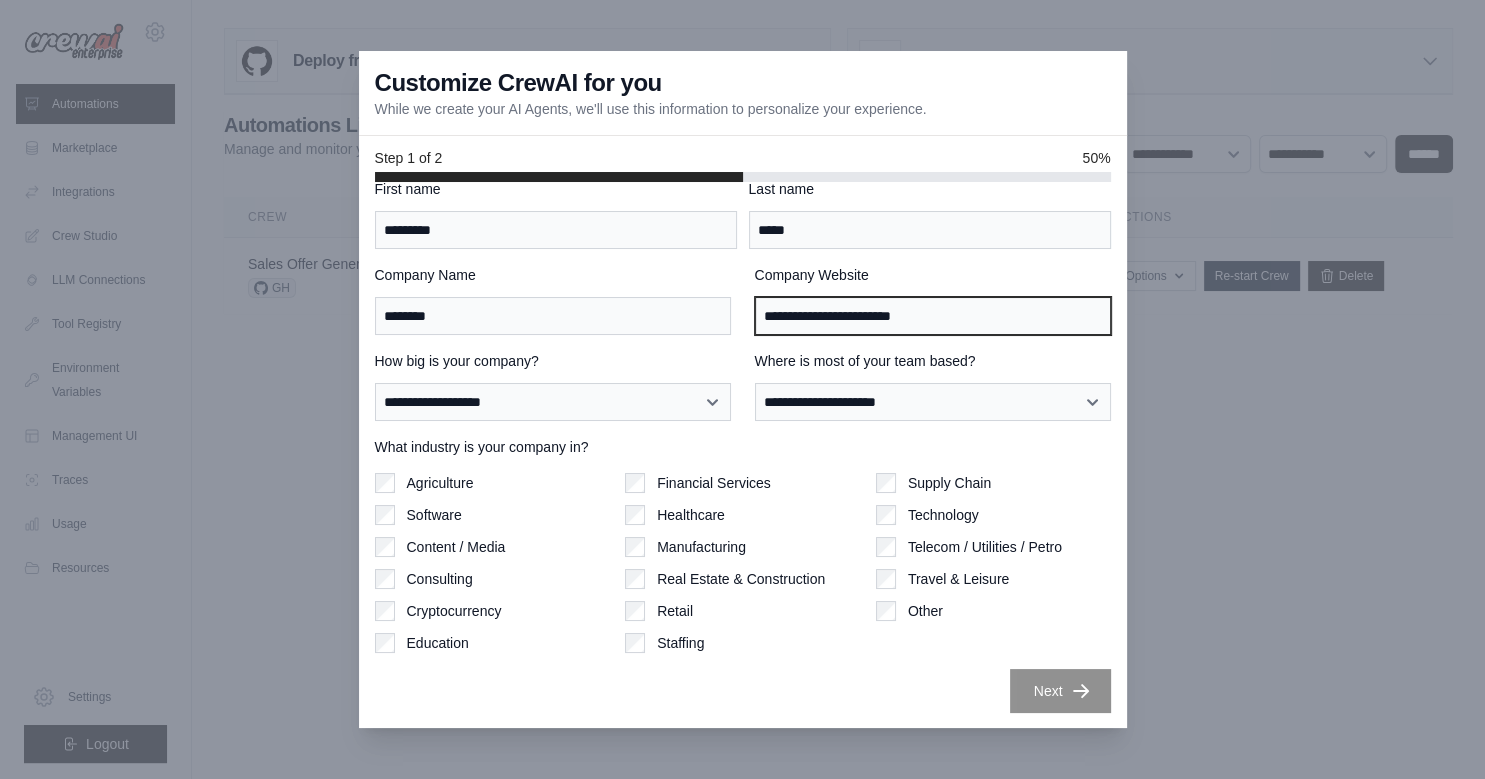 click on "**********" at bounding box center (933, 316) 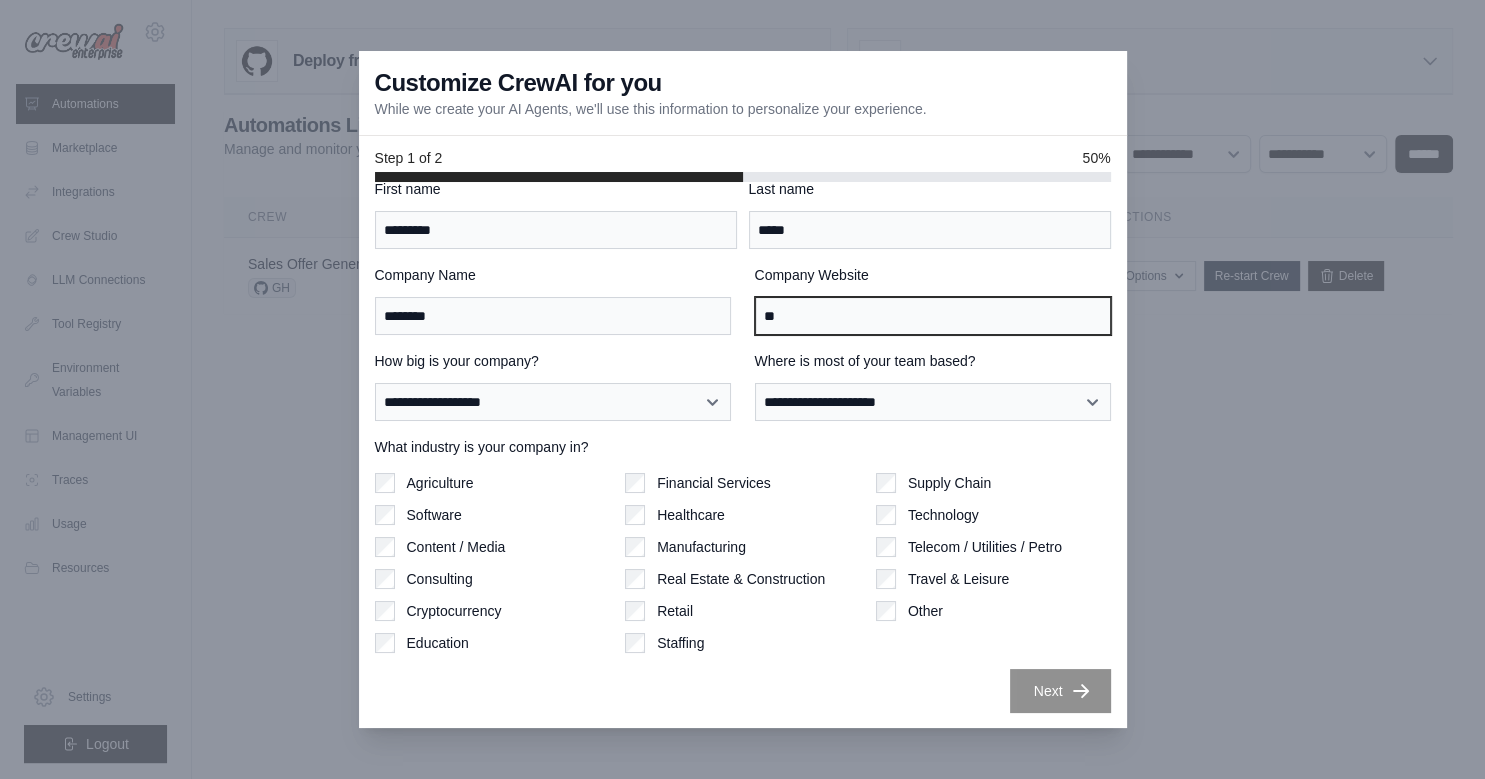 type on "*" 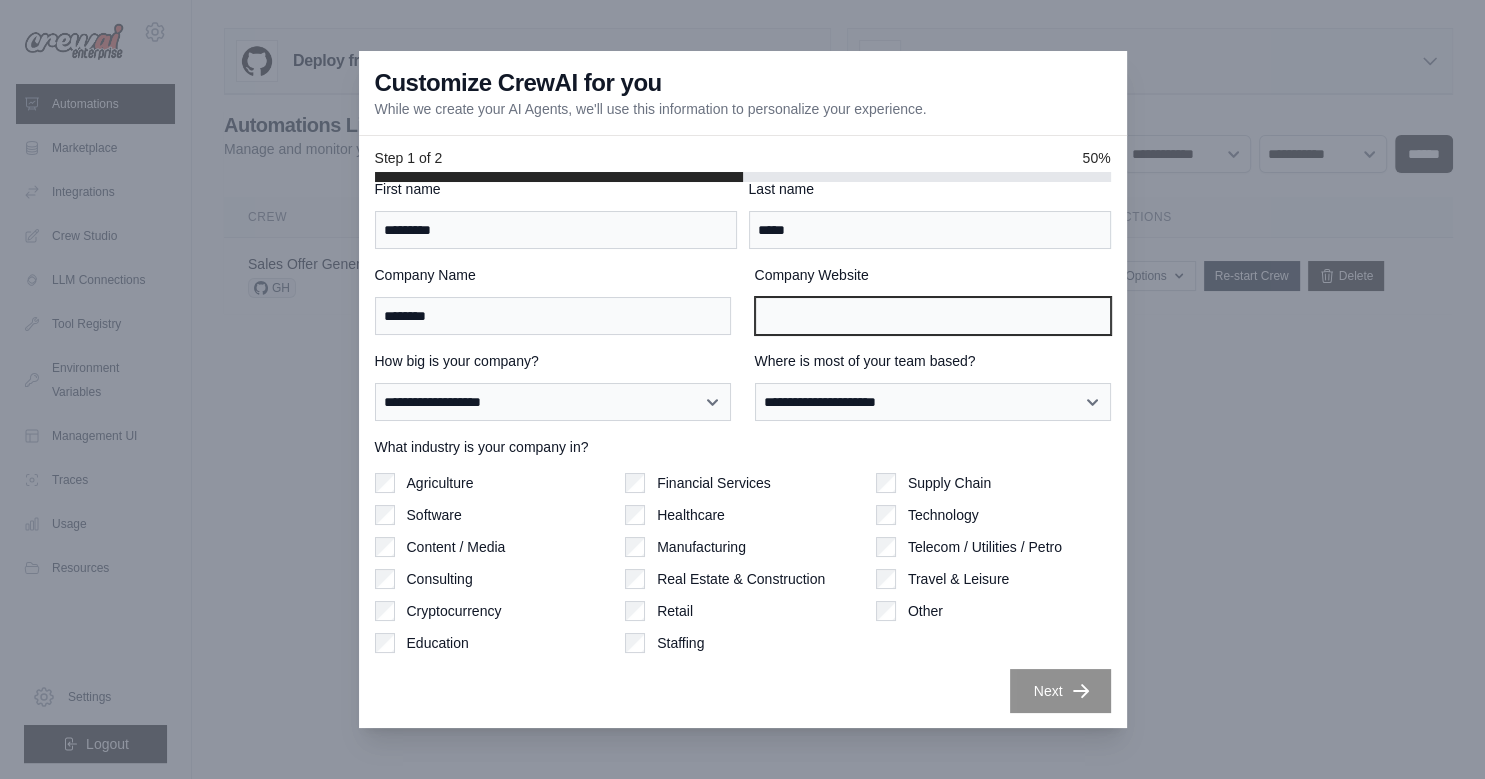 type 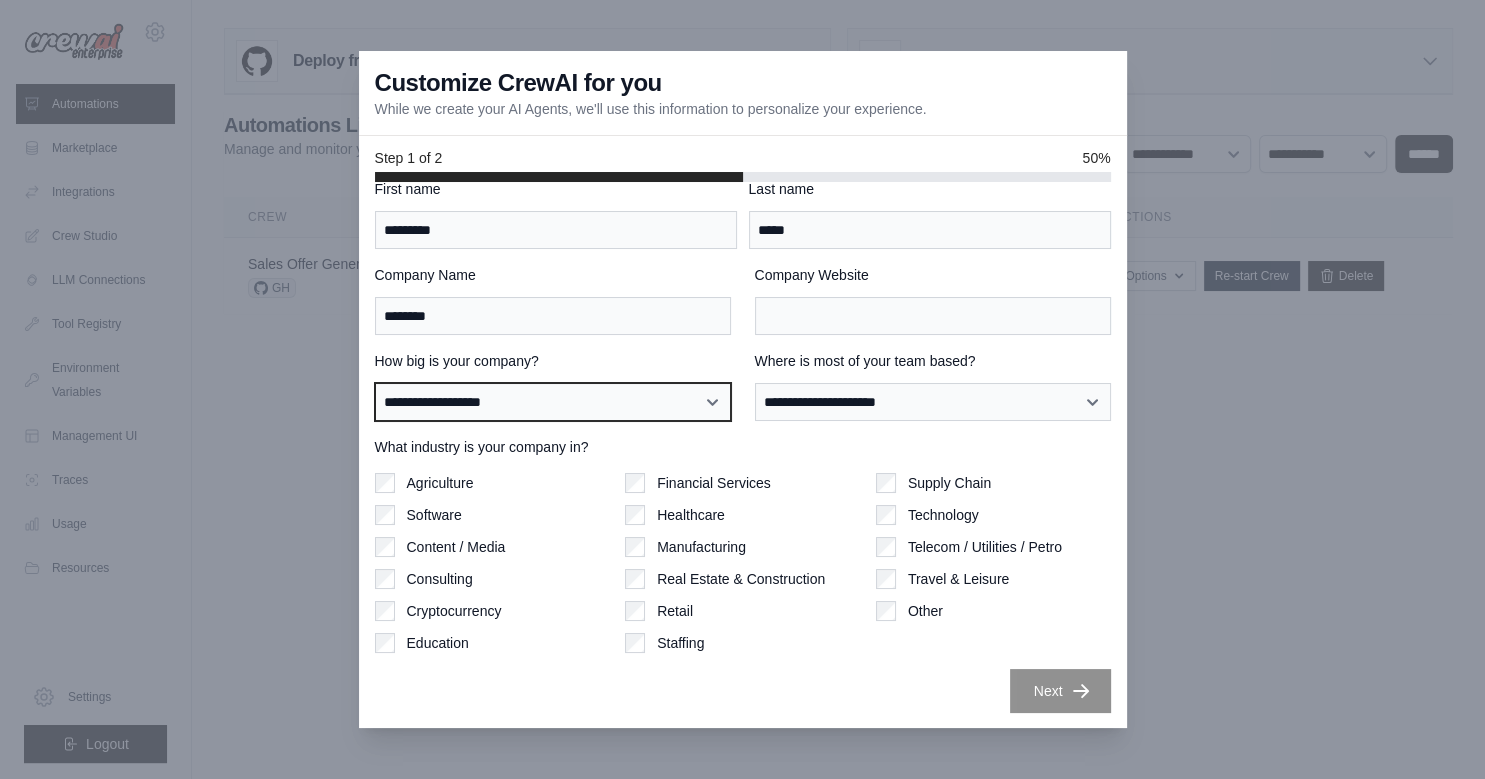 click on "**********" at bounding box center [553, 402] 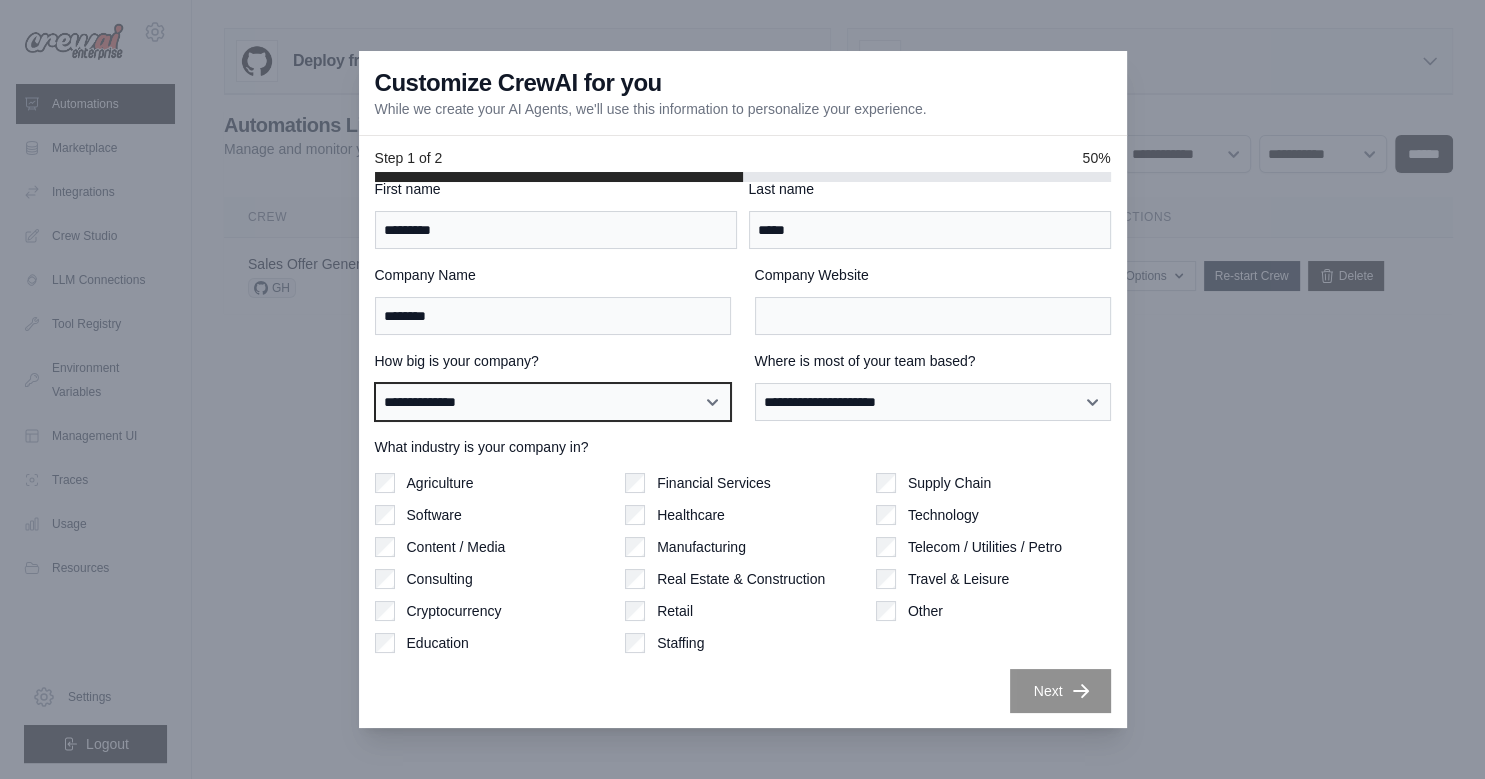 click on "**********" at bounding box center [0, 0] 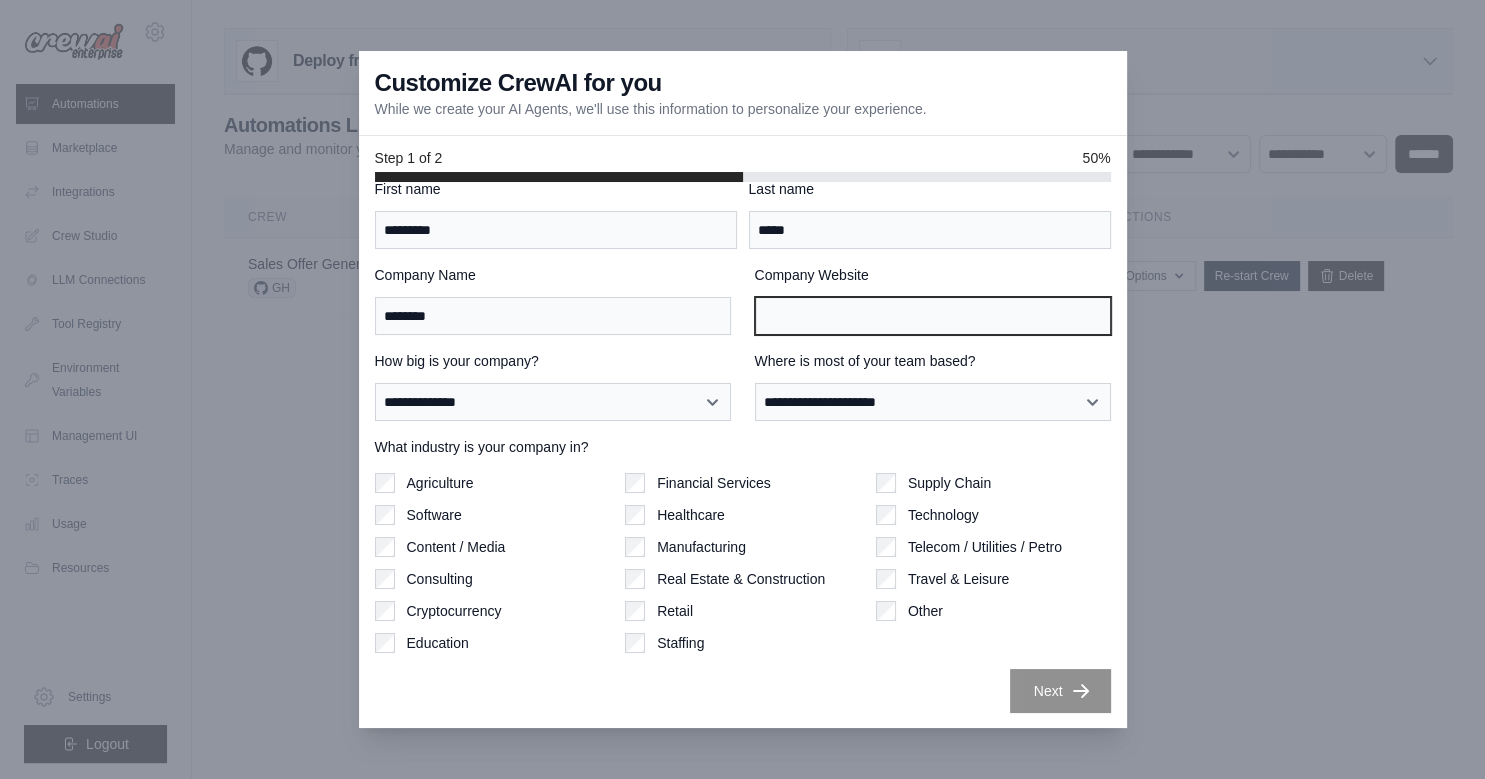 click on "Company Website" at bounding box center (933, 316) 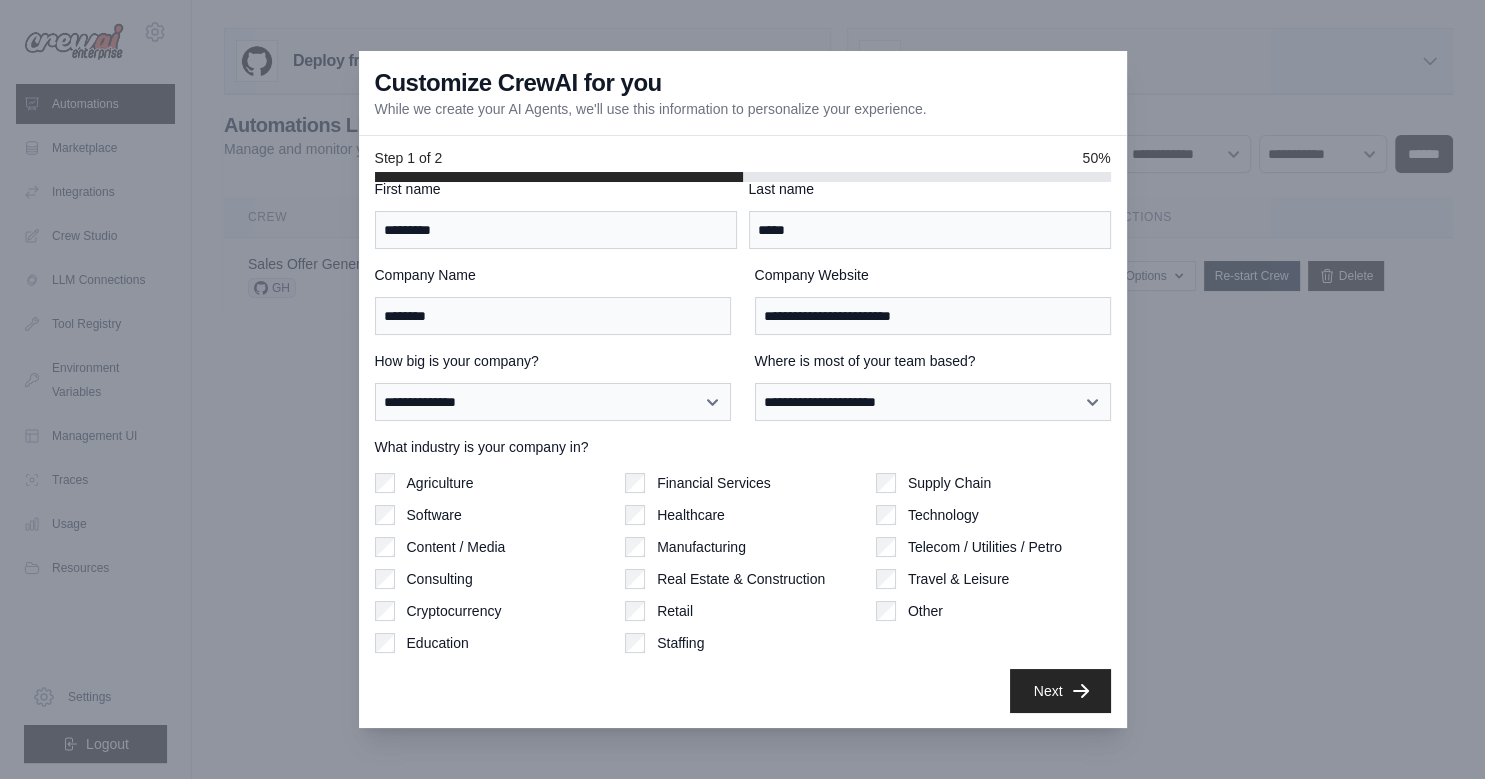 click on "Next" at bounding box center (1060, 691) 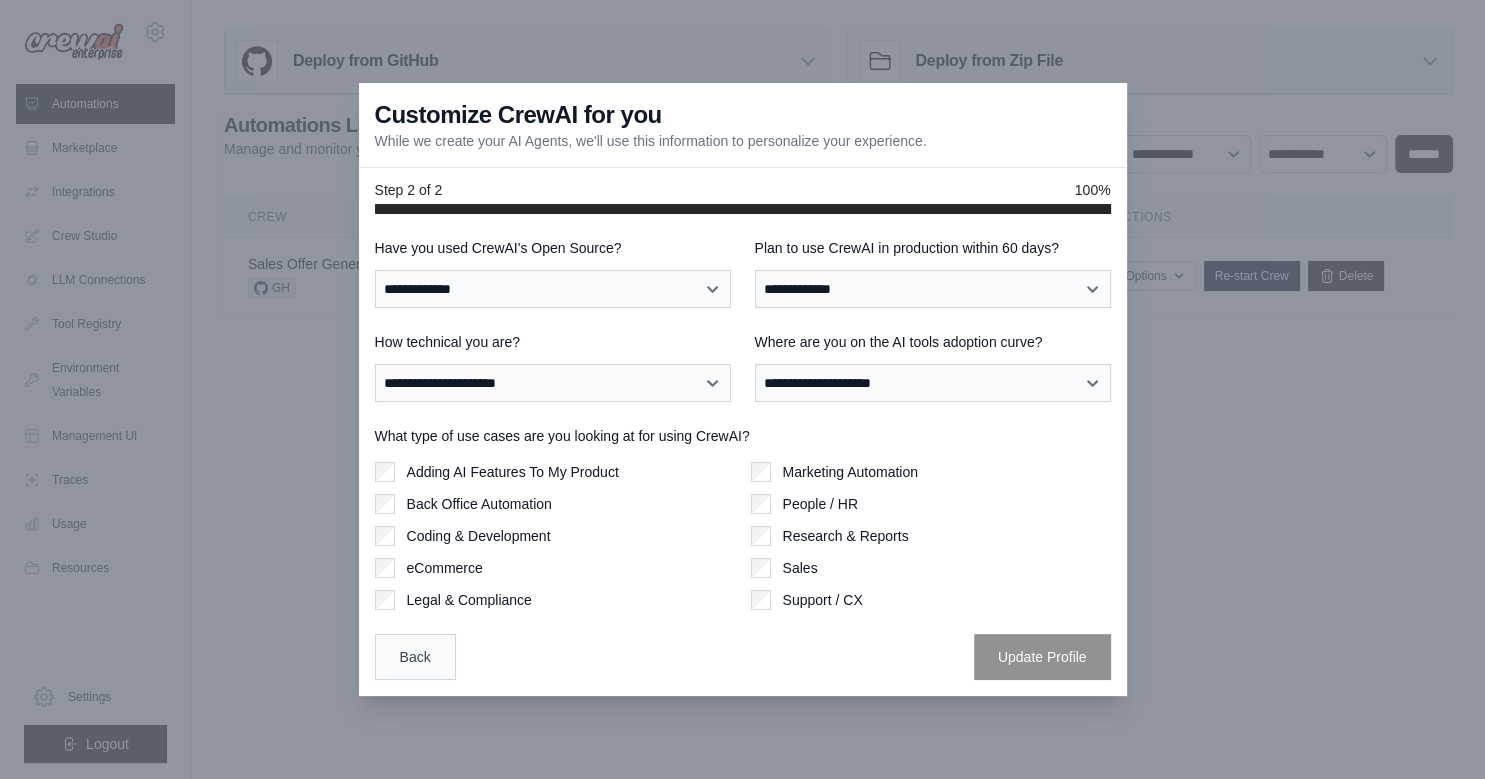 click on "Back" at bounding box center (415, 657) 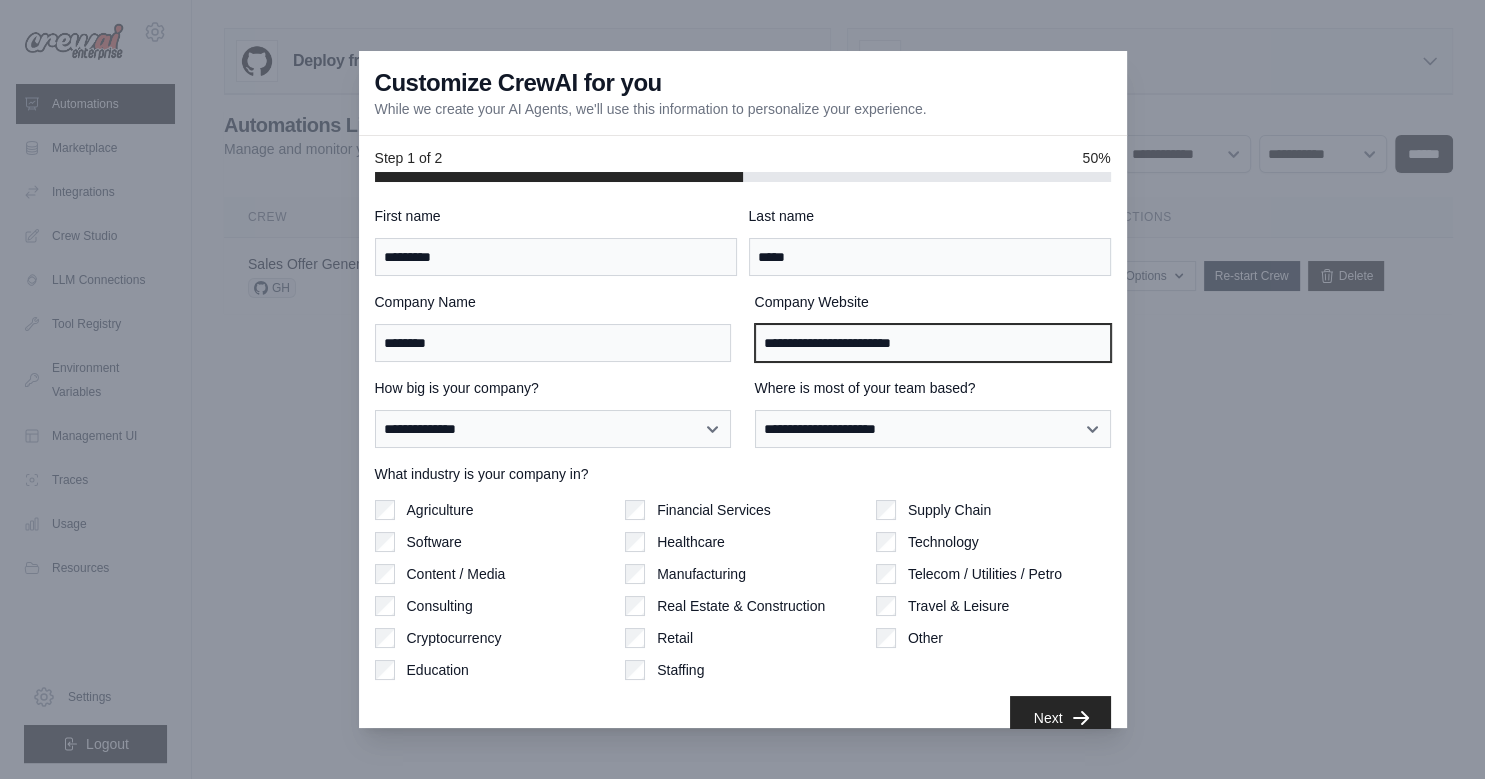 click on "**********" at bounding box center (933, 343) 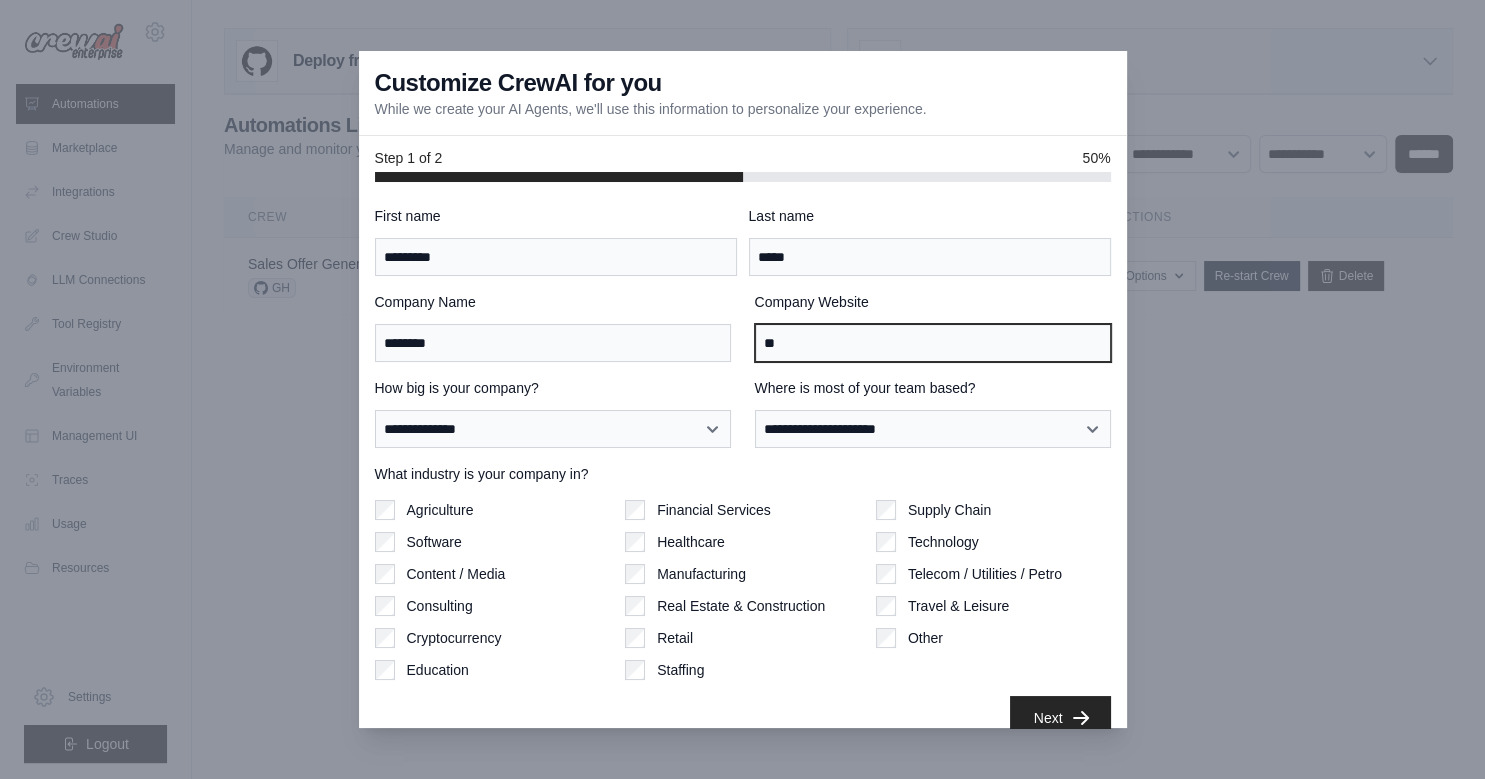 type on "*" 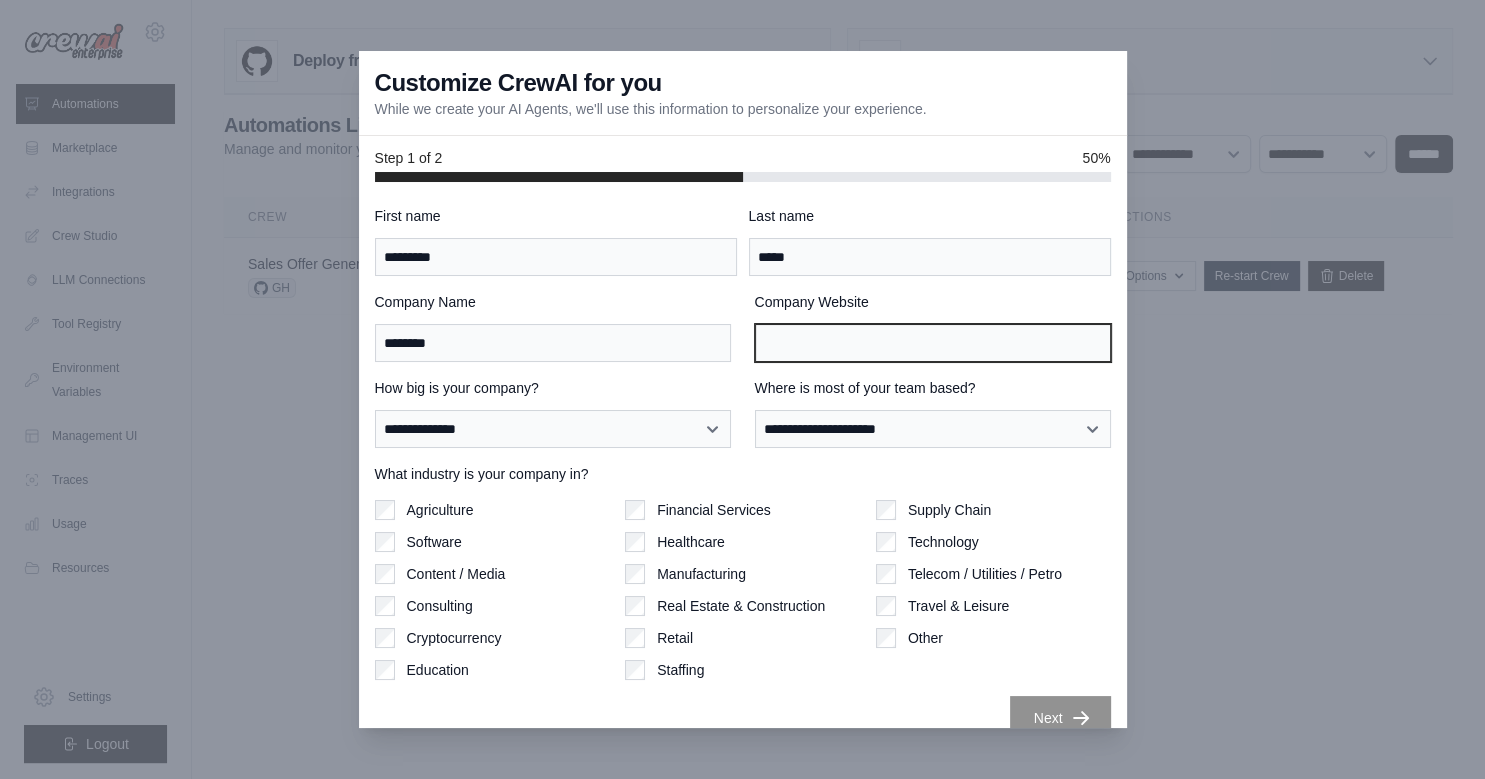 click on "Company Website" at bounding box center [933, 343] 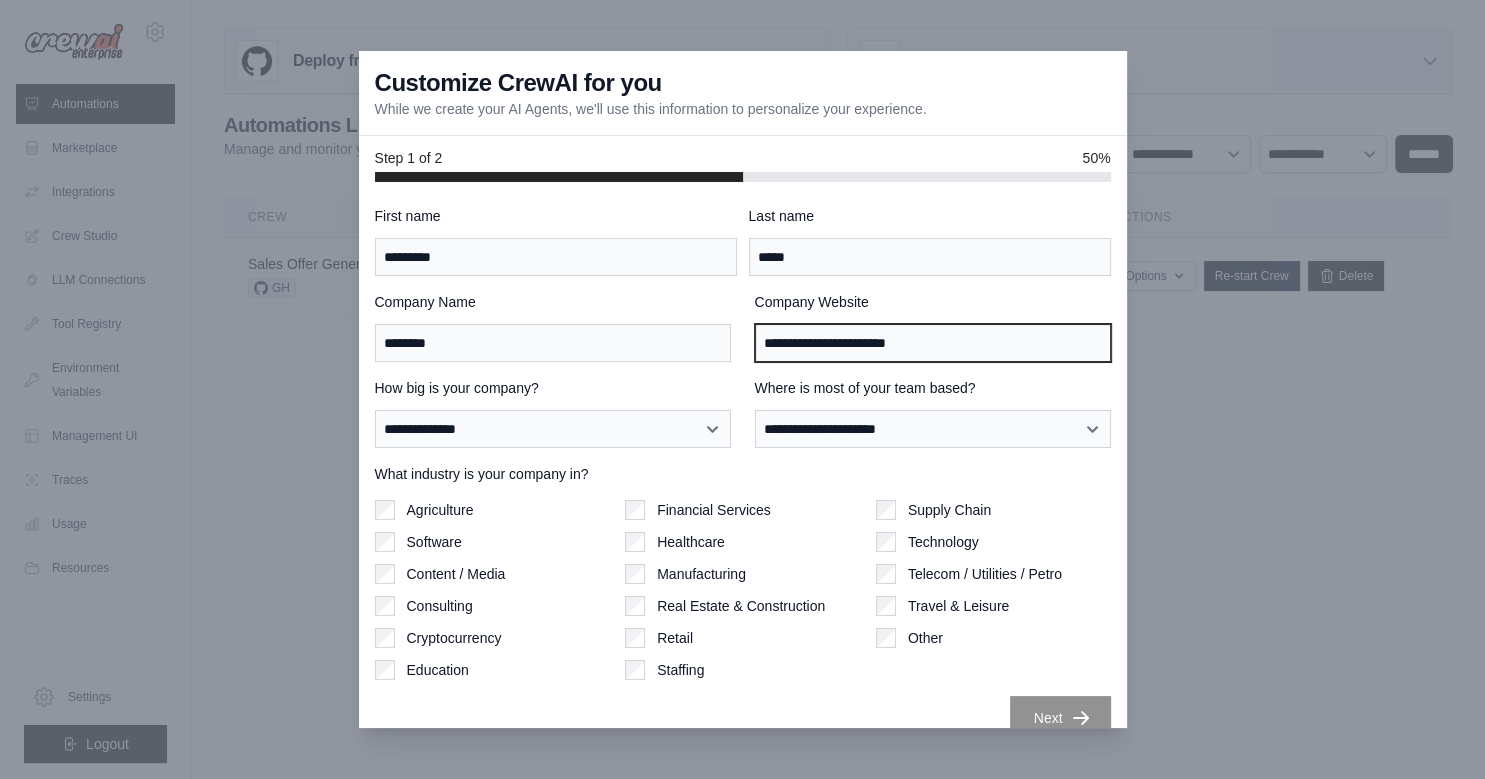 type on "**********" 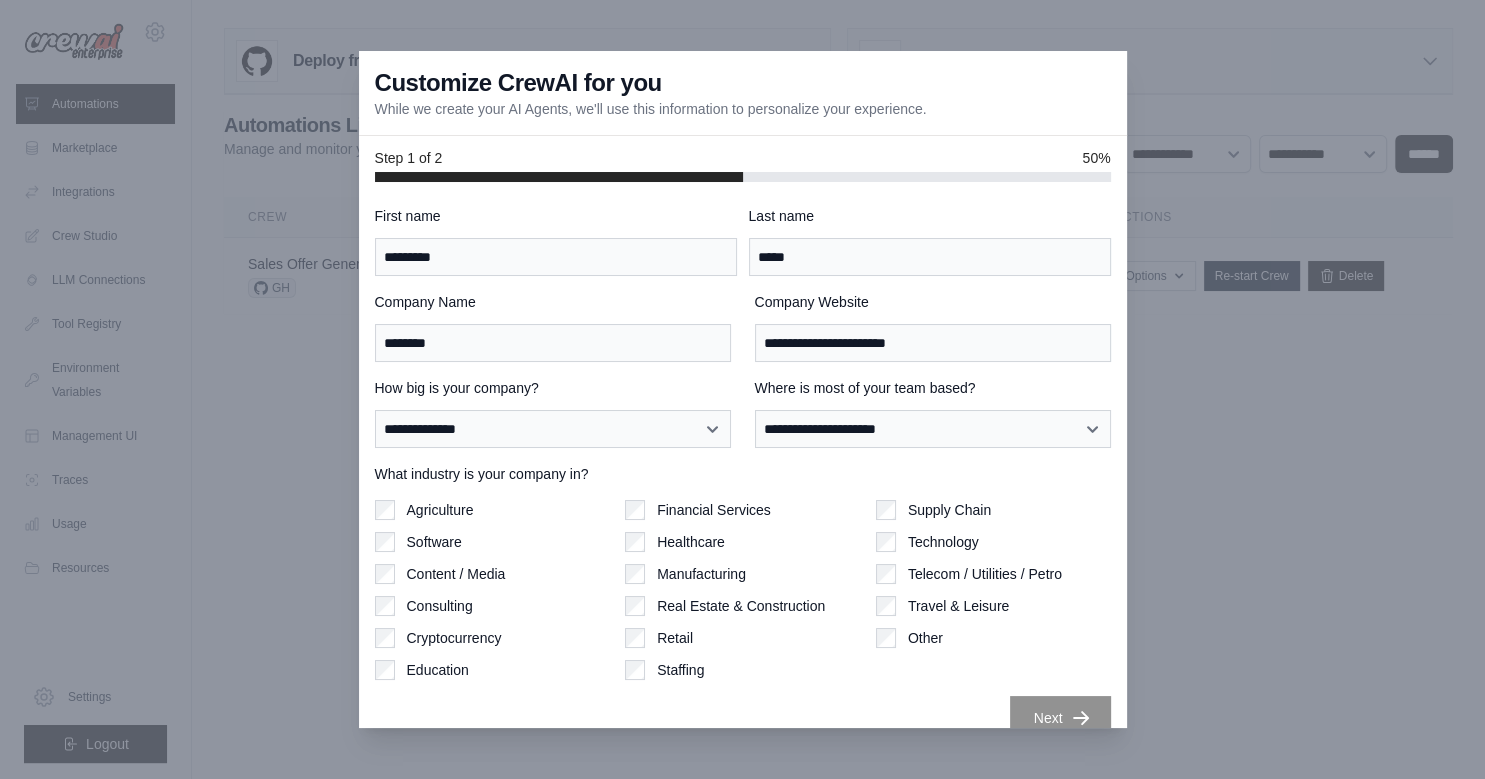 click 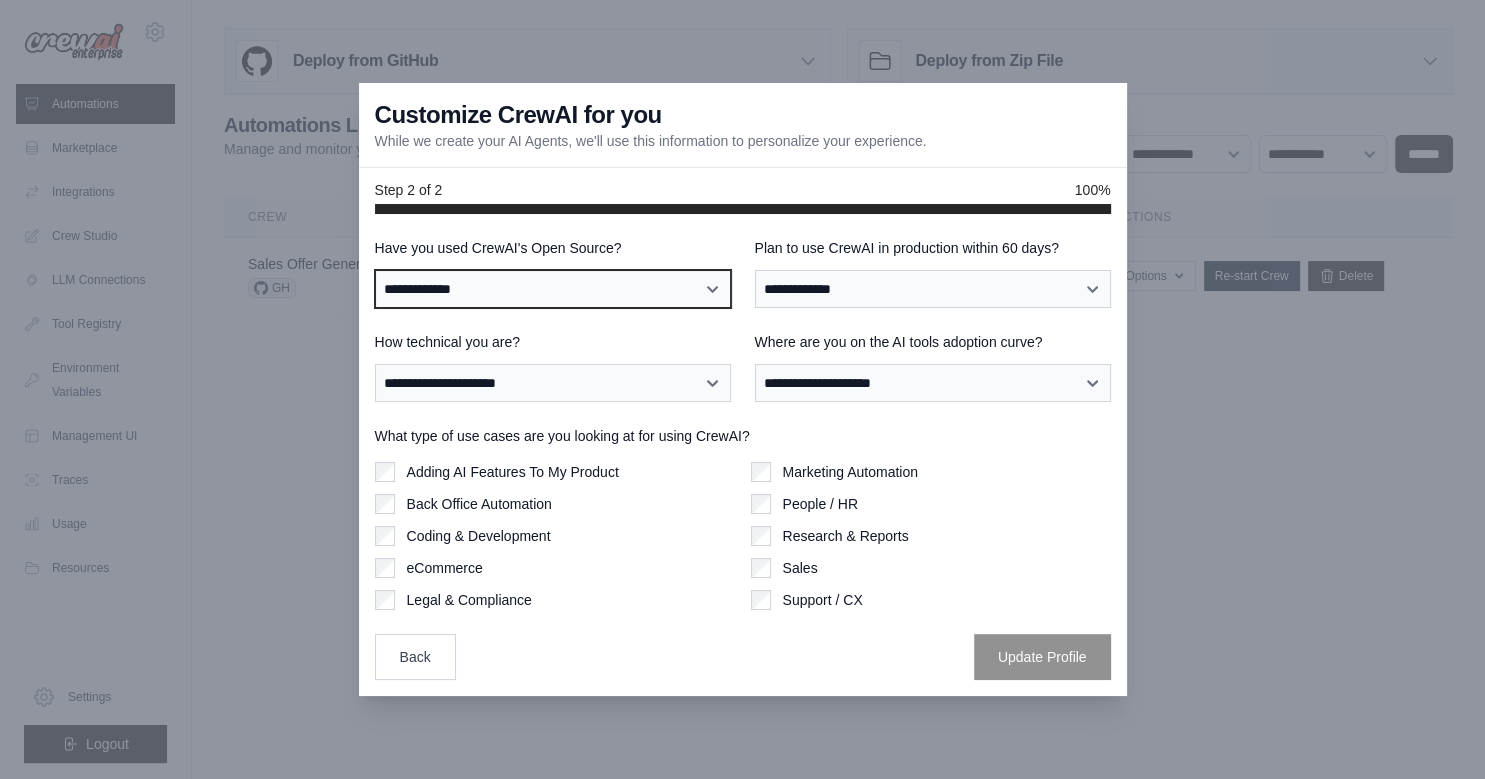 click on "**********" at bounding box center [553, 289] 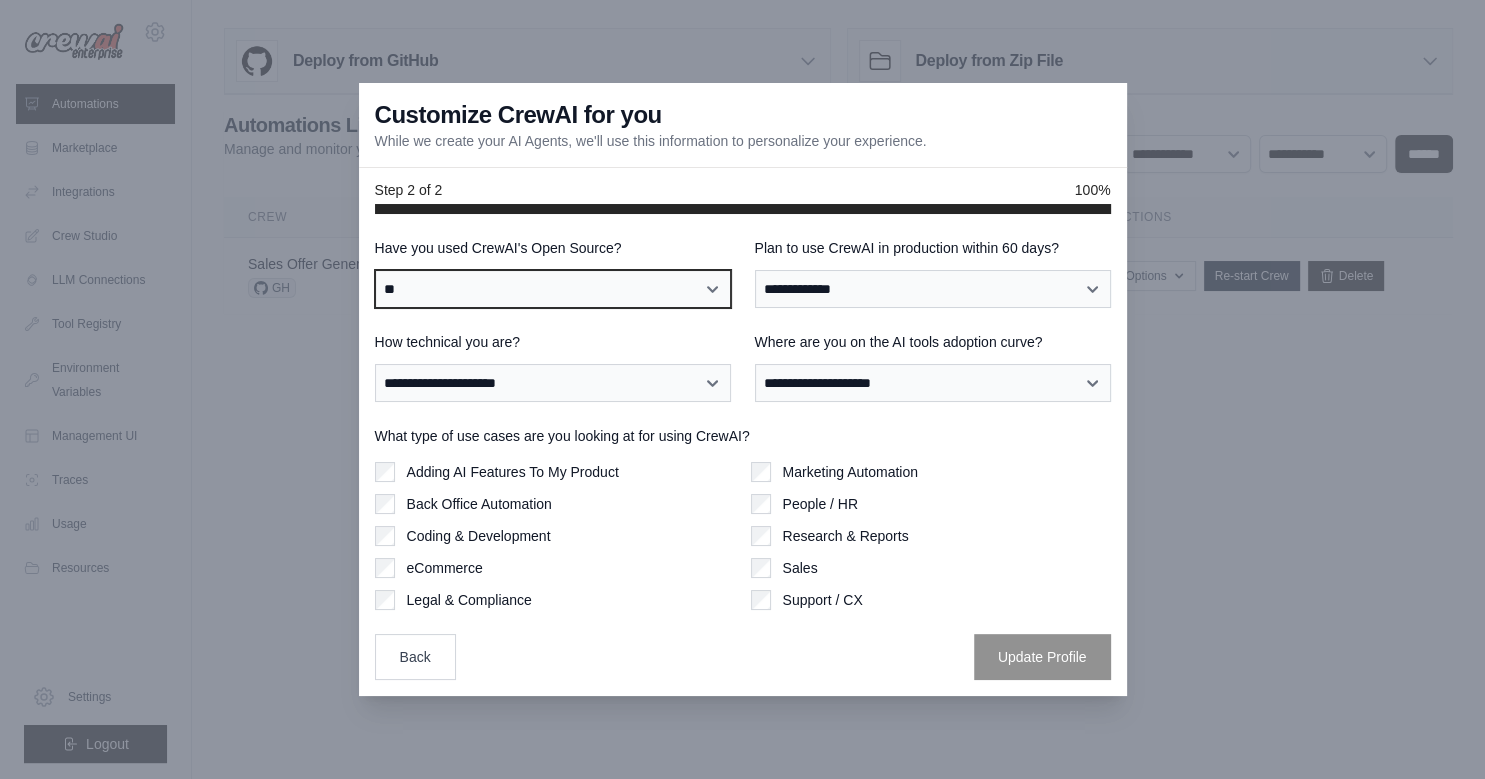 click on "**" at bounding box center [0, 0] 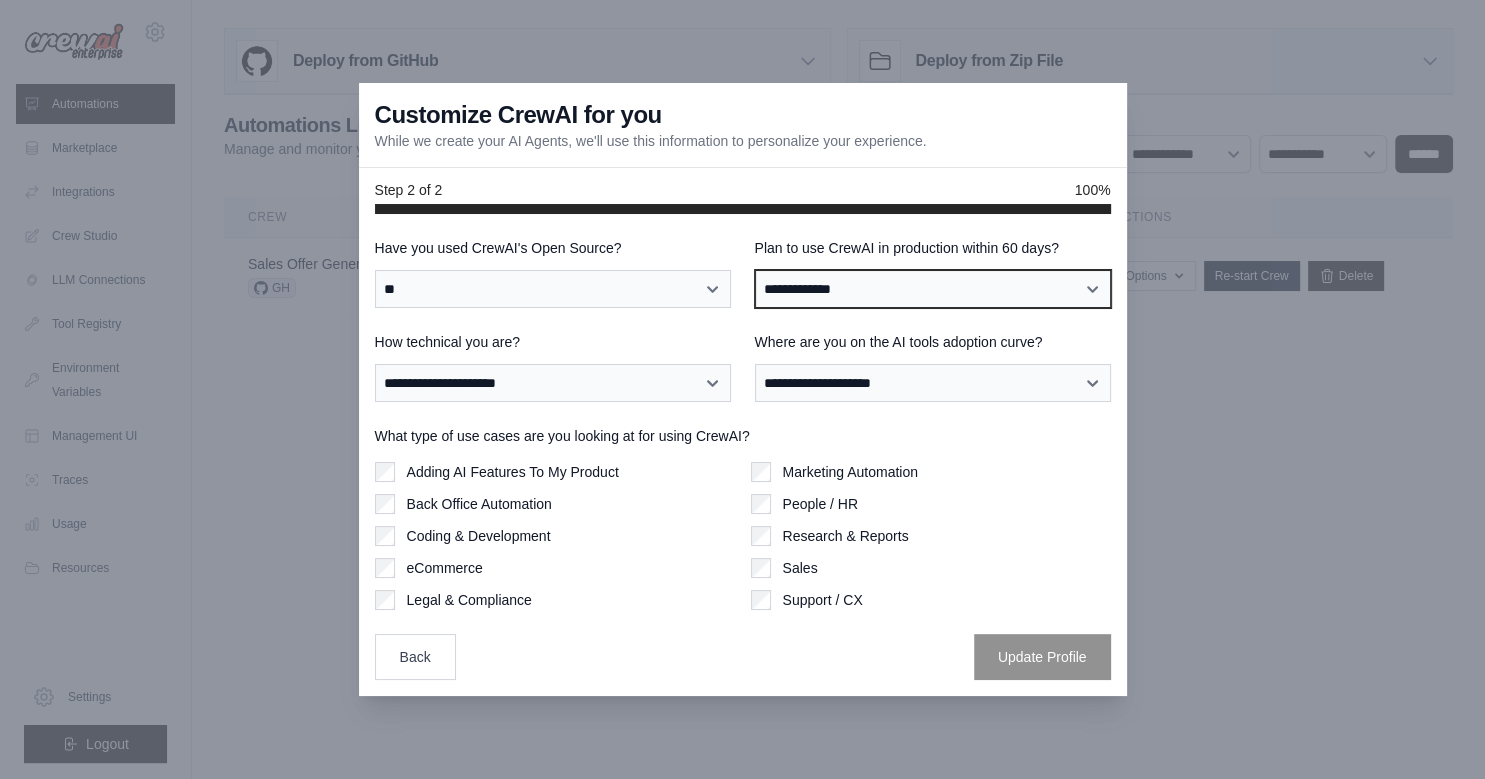 click on "**********" at bounding box center (933, 289) 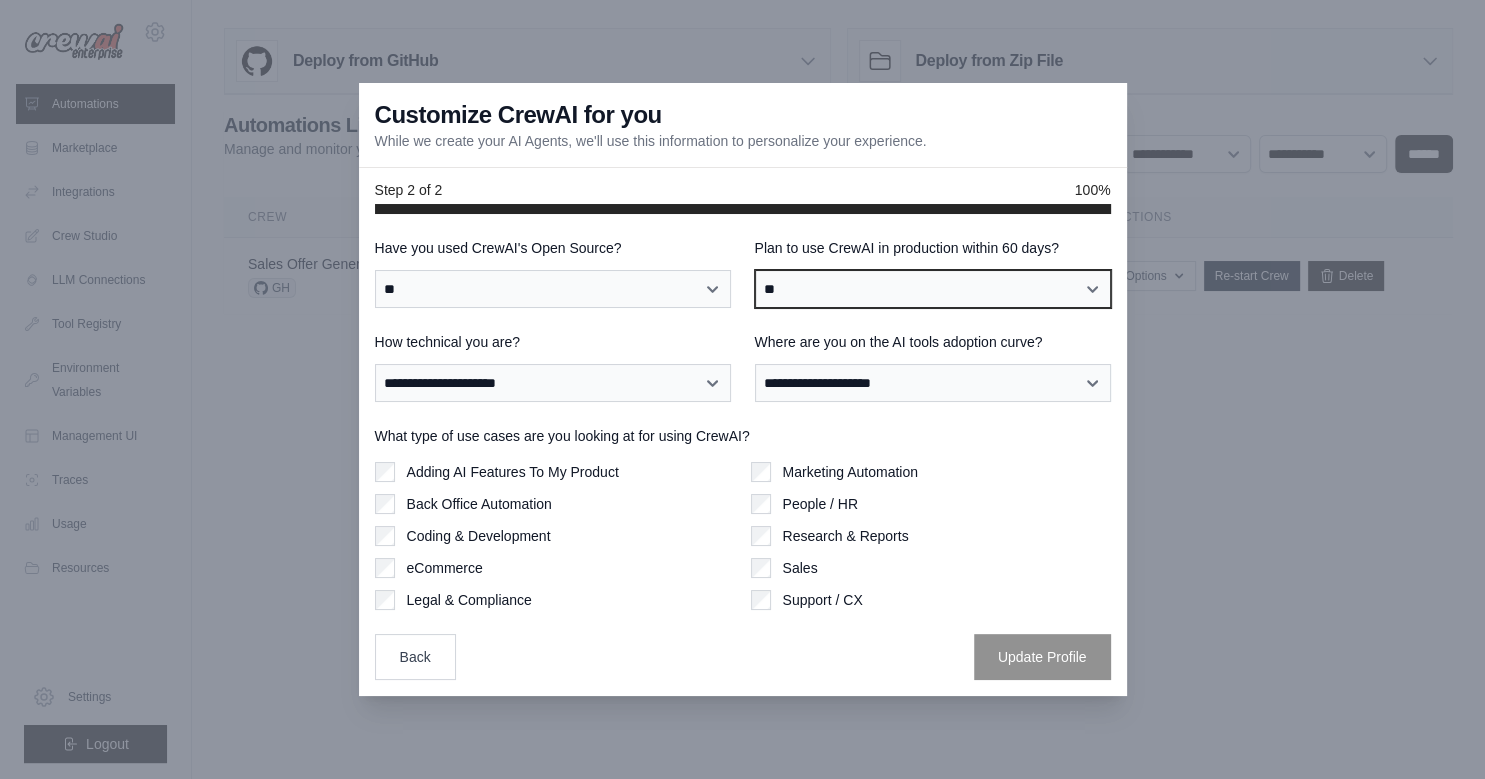 click on "**" at bounding box center (0, 0) 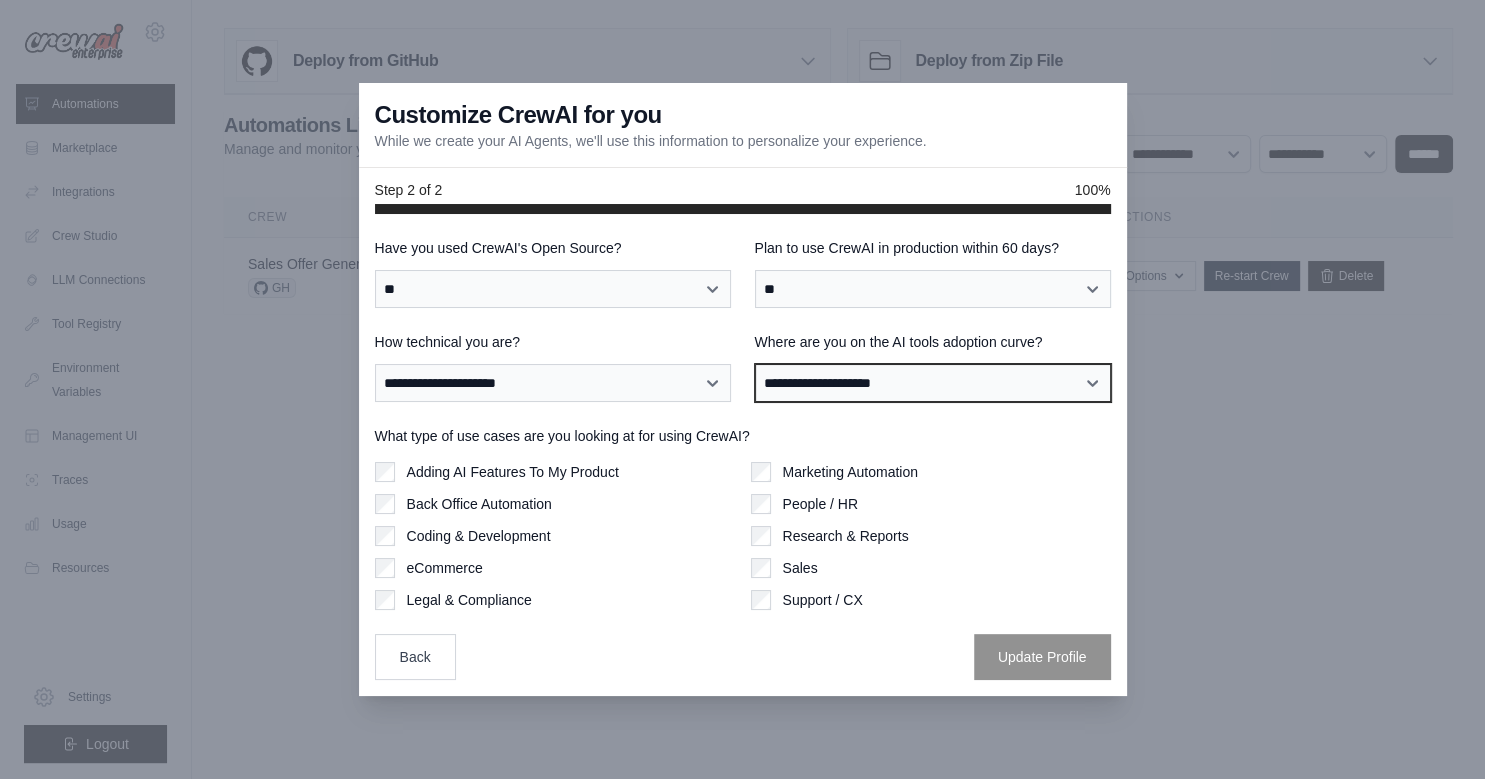 click on "**********" at bounding box center (933, 383) 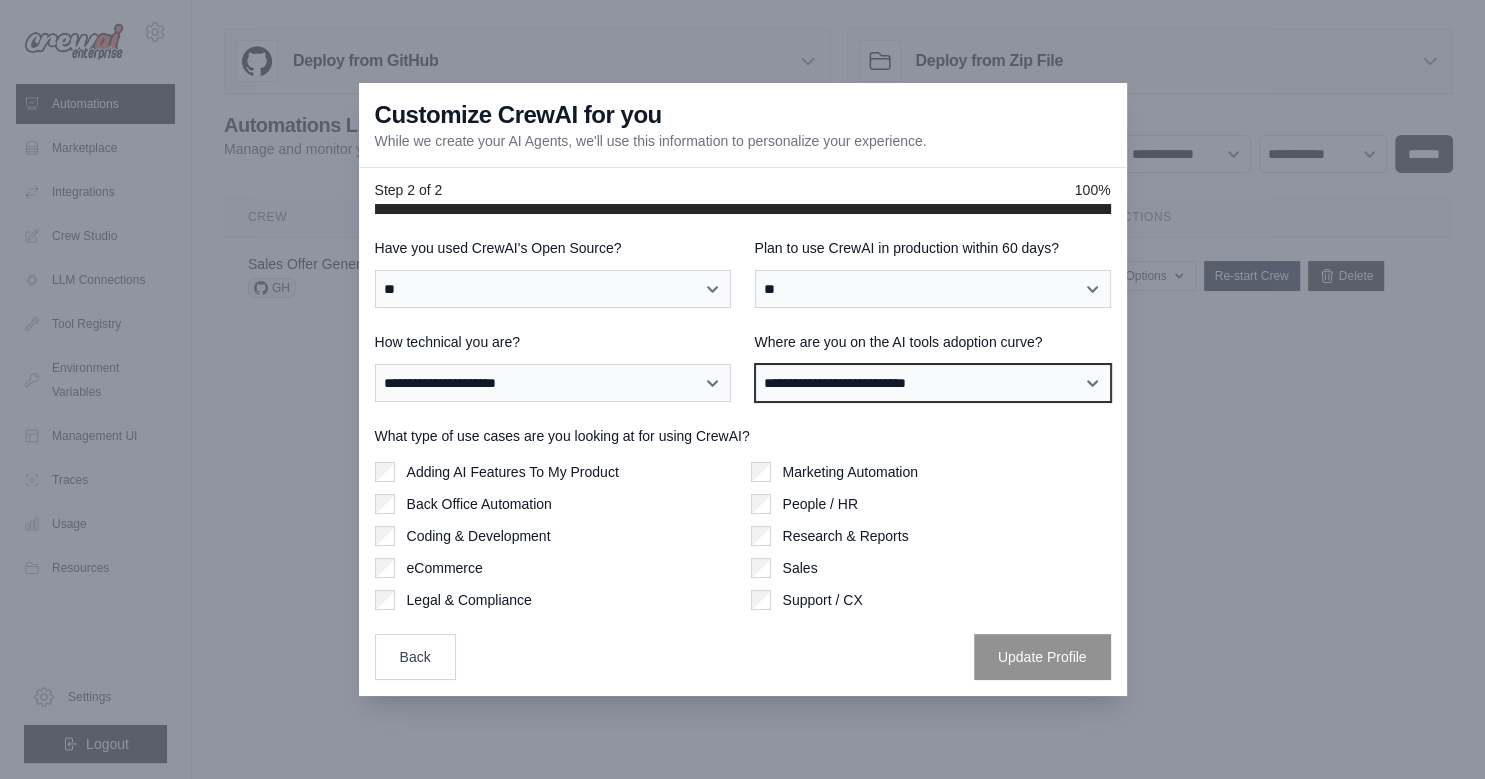 click on "**********" at bounding box center (0, 0) 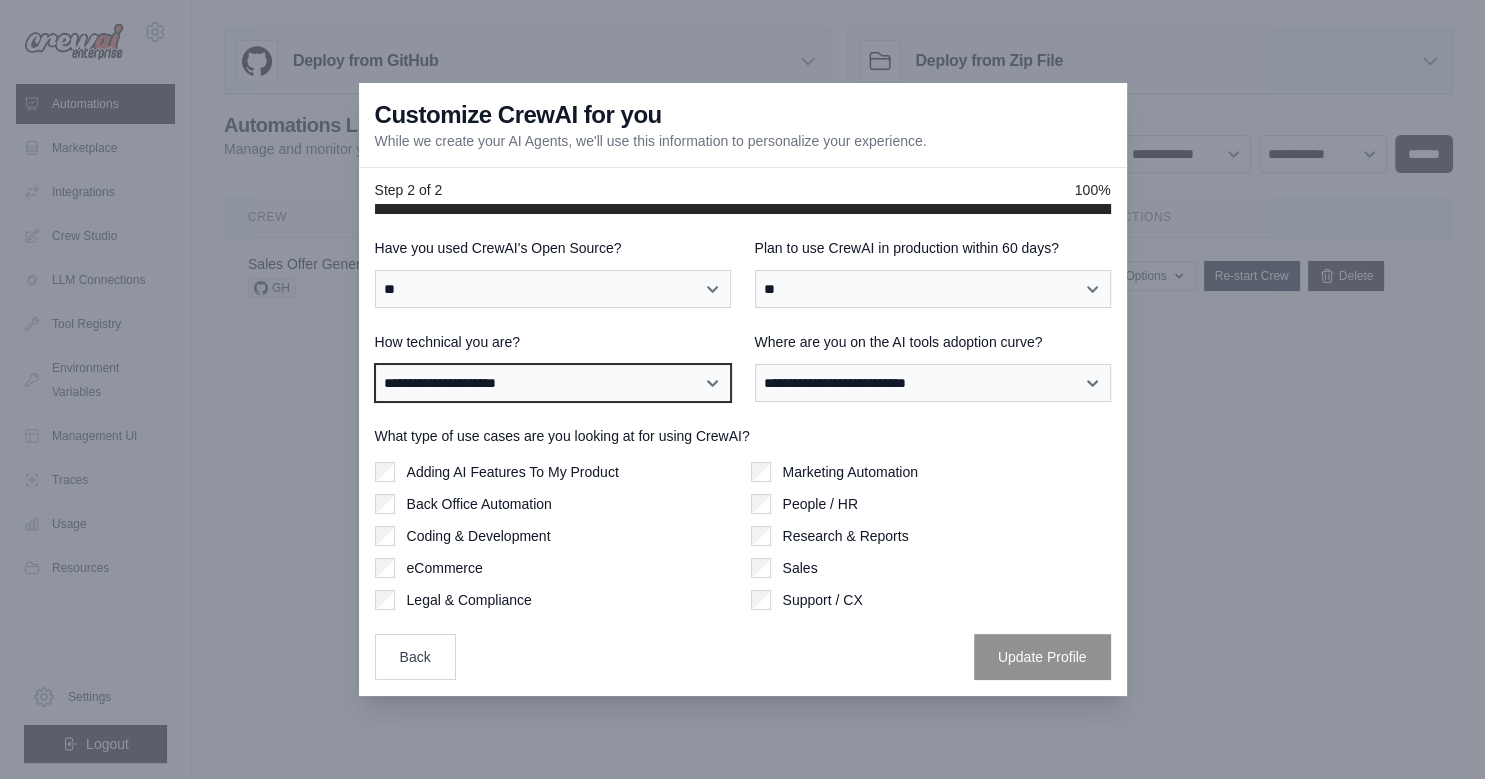 click on "**********" at bounding box center (553, 383) 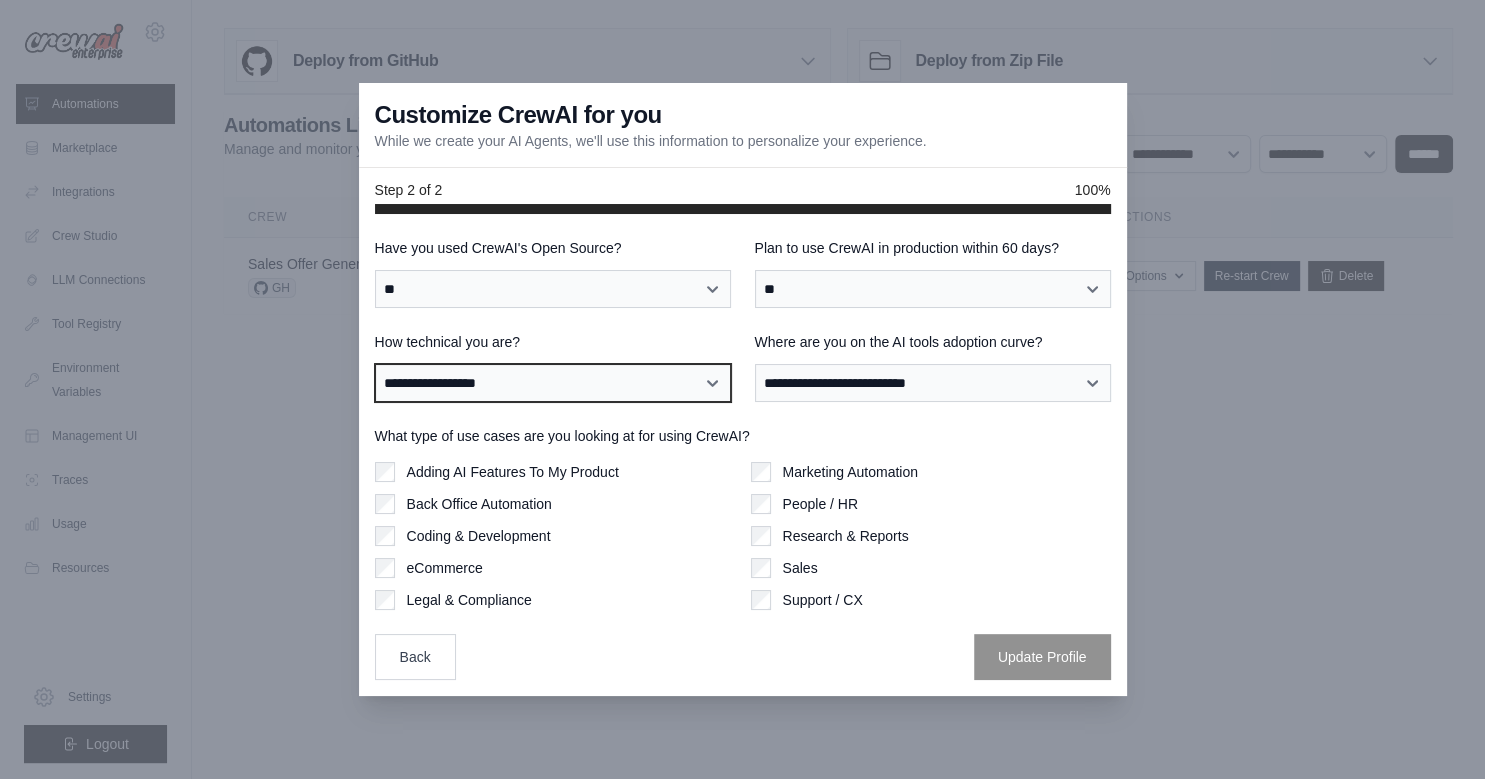 click on "**********" at bounding box center (0, 0) 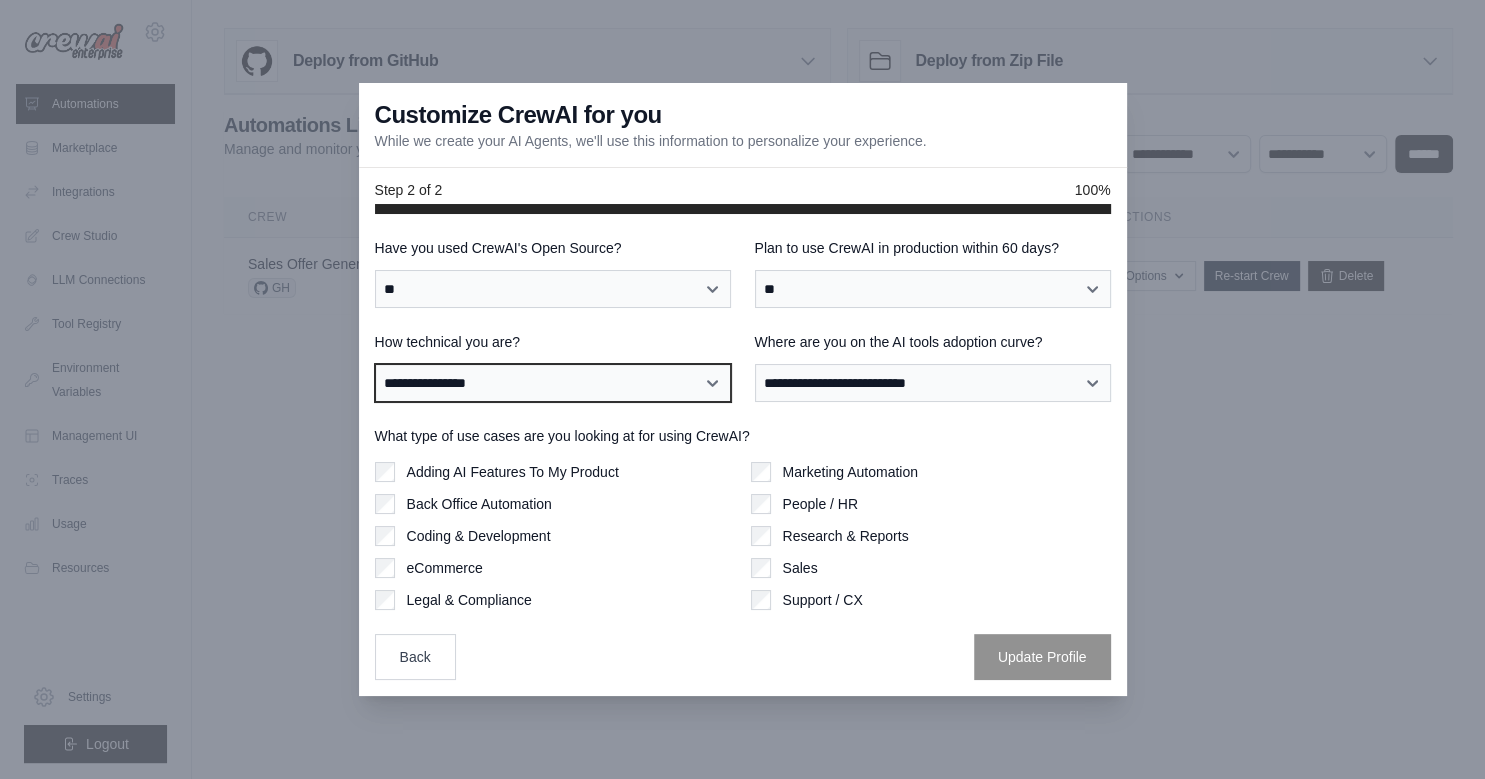 click on "**********" at bounding box center [0, 0] 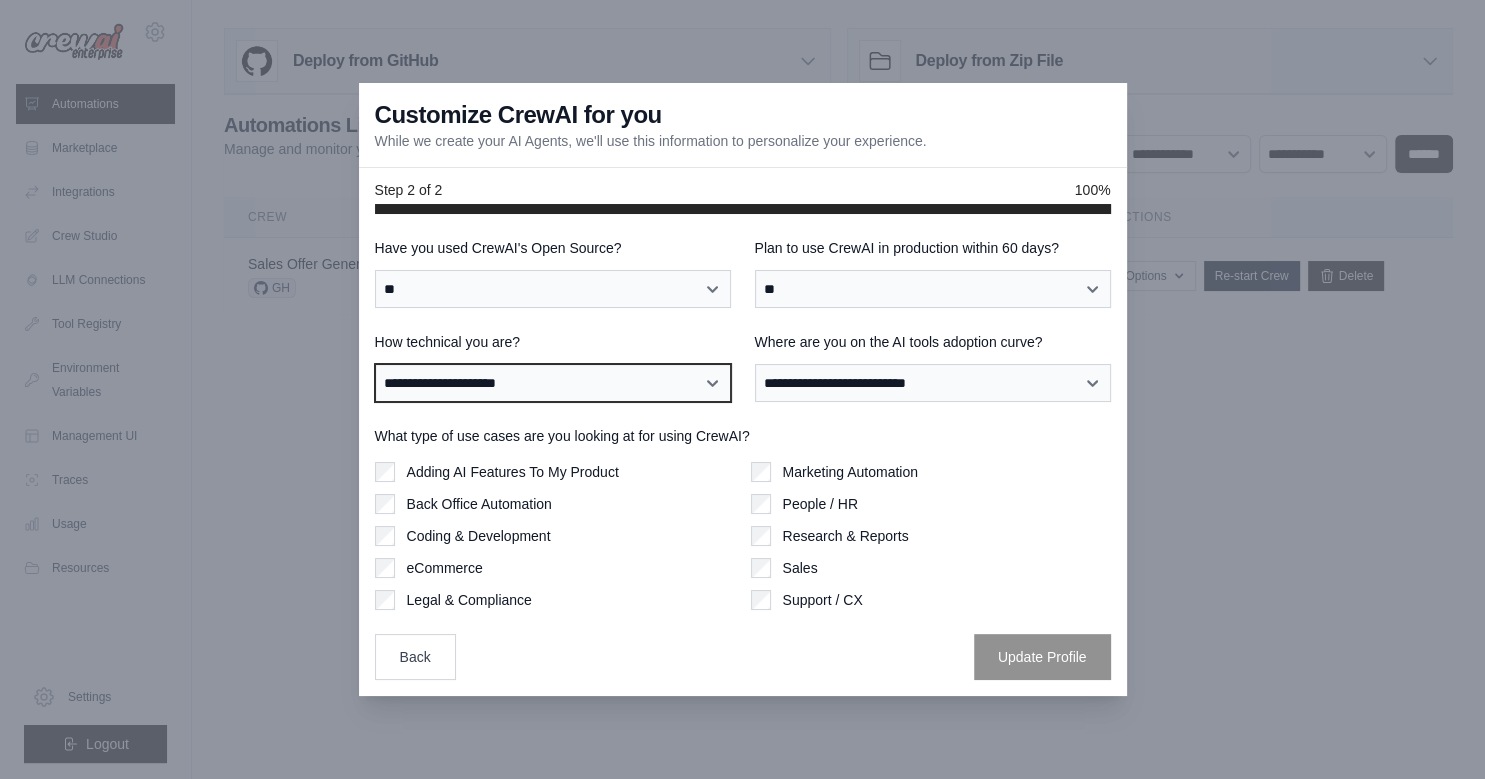 click on "**********" at bounding box center [0, 0] 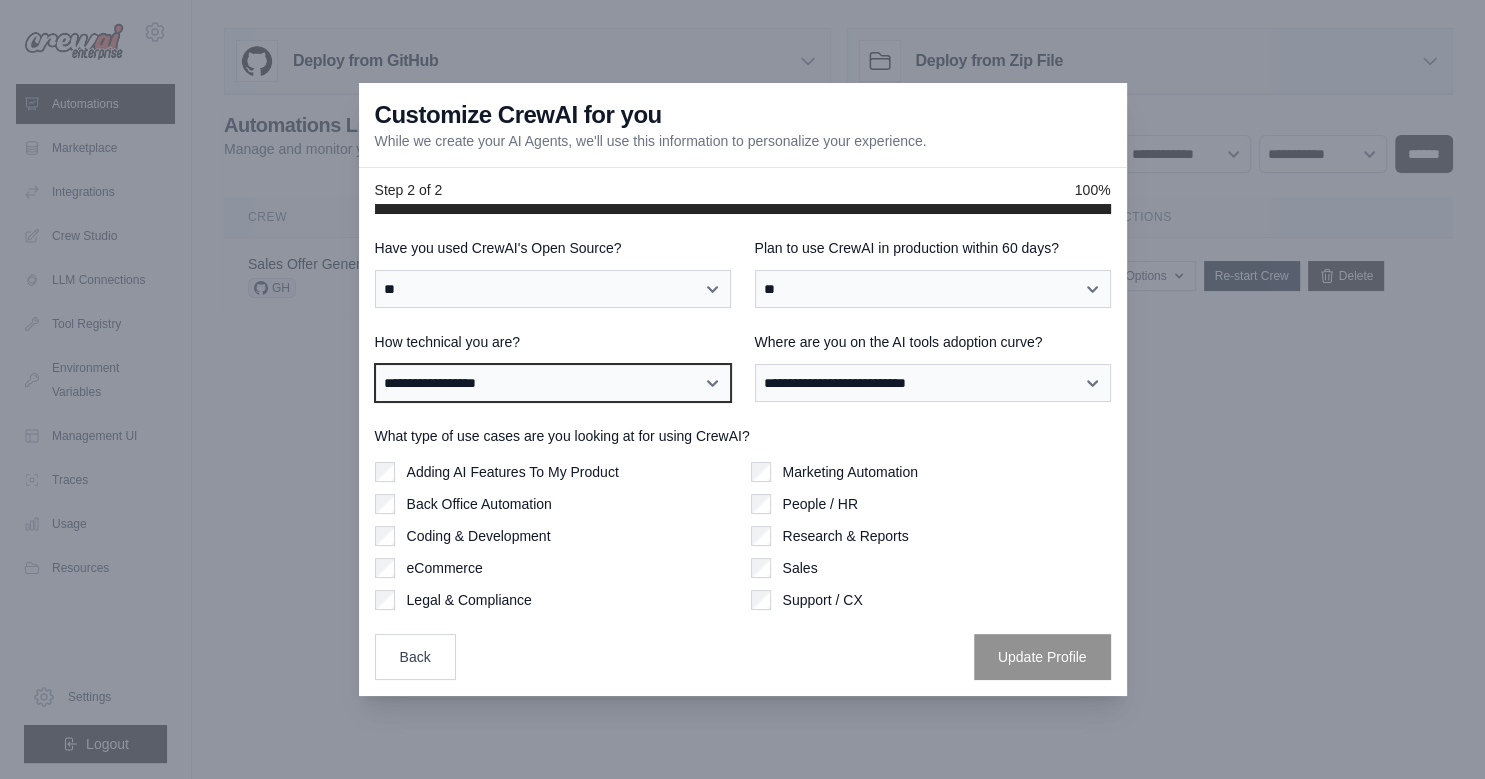 click on "**********" at bounding box center (0, 0) 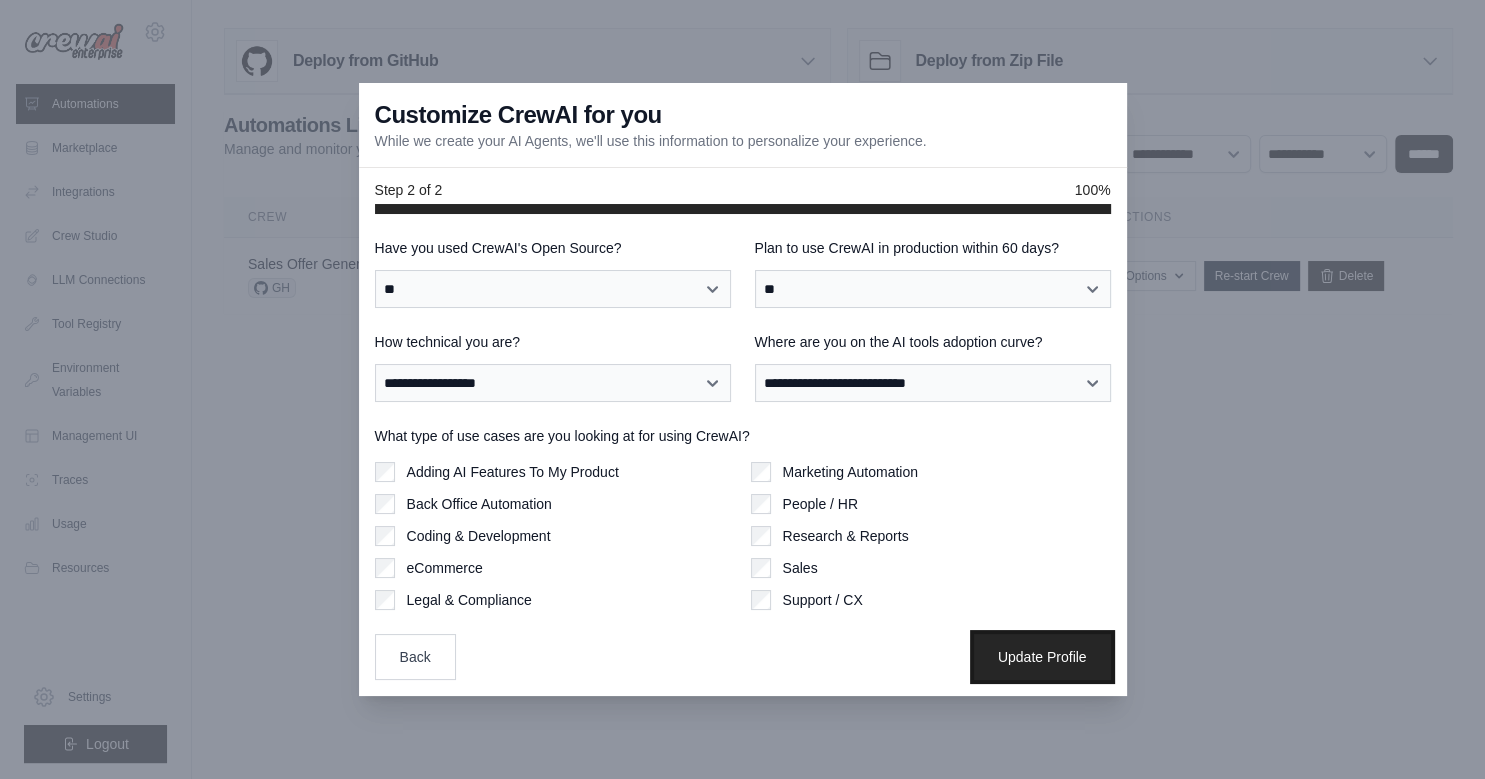 click on "Update Profile" at bounding box center (1042, 657) 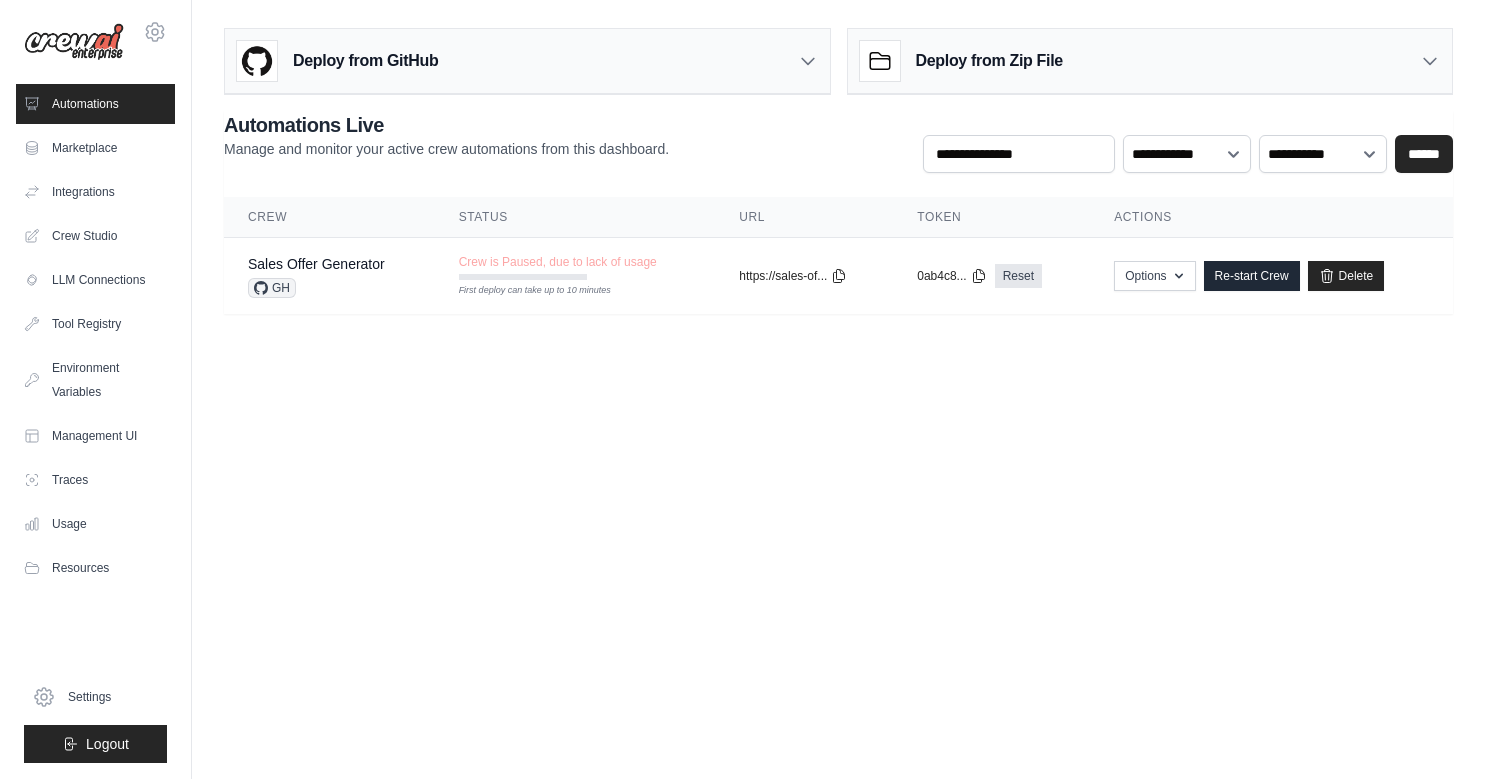 scroll, scrollTop: 0, scrollLeft: 0, axis: both 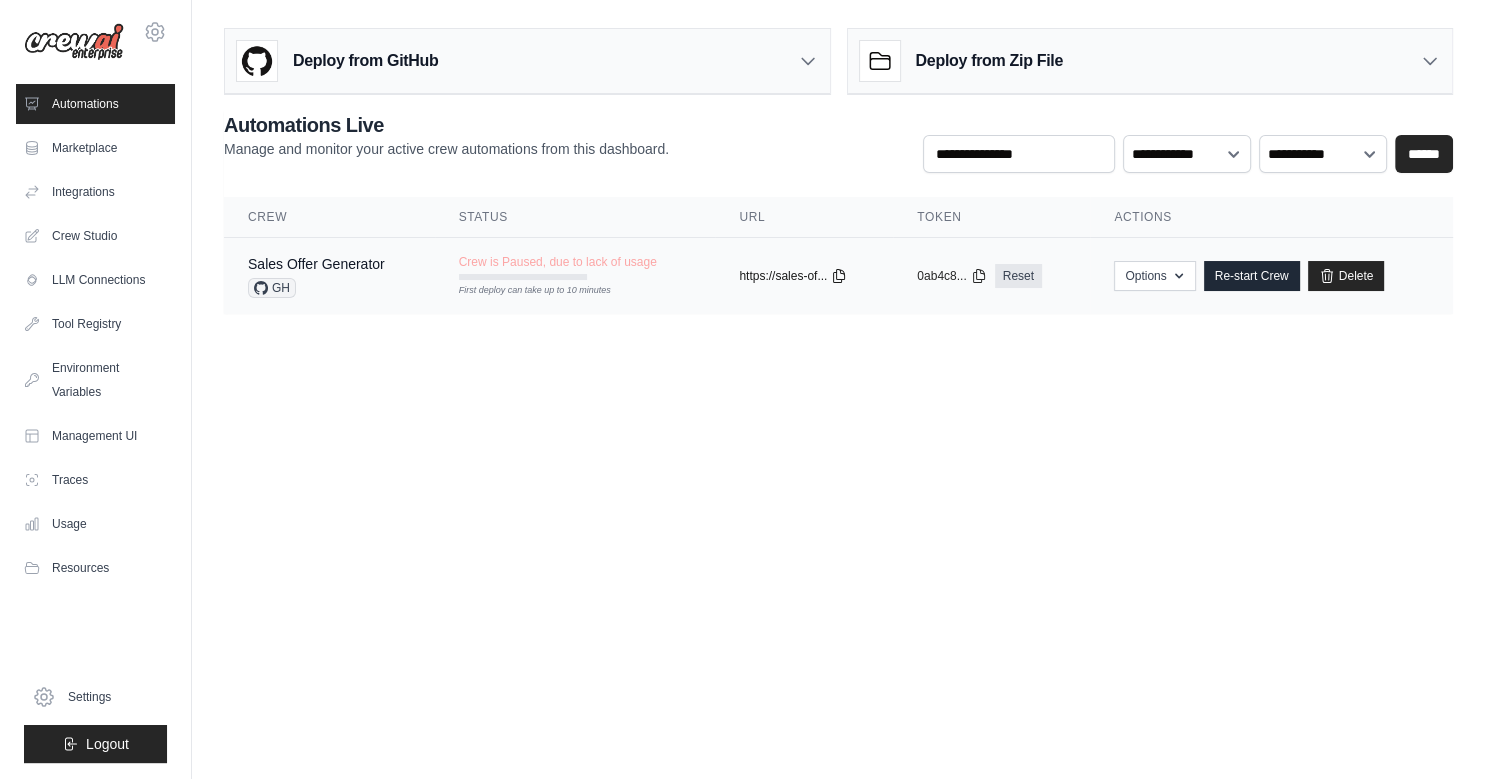click 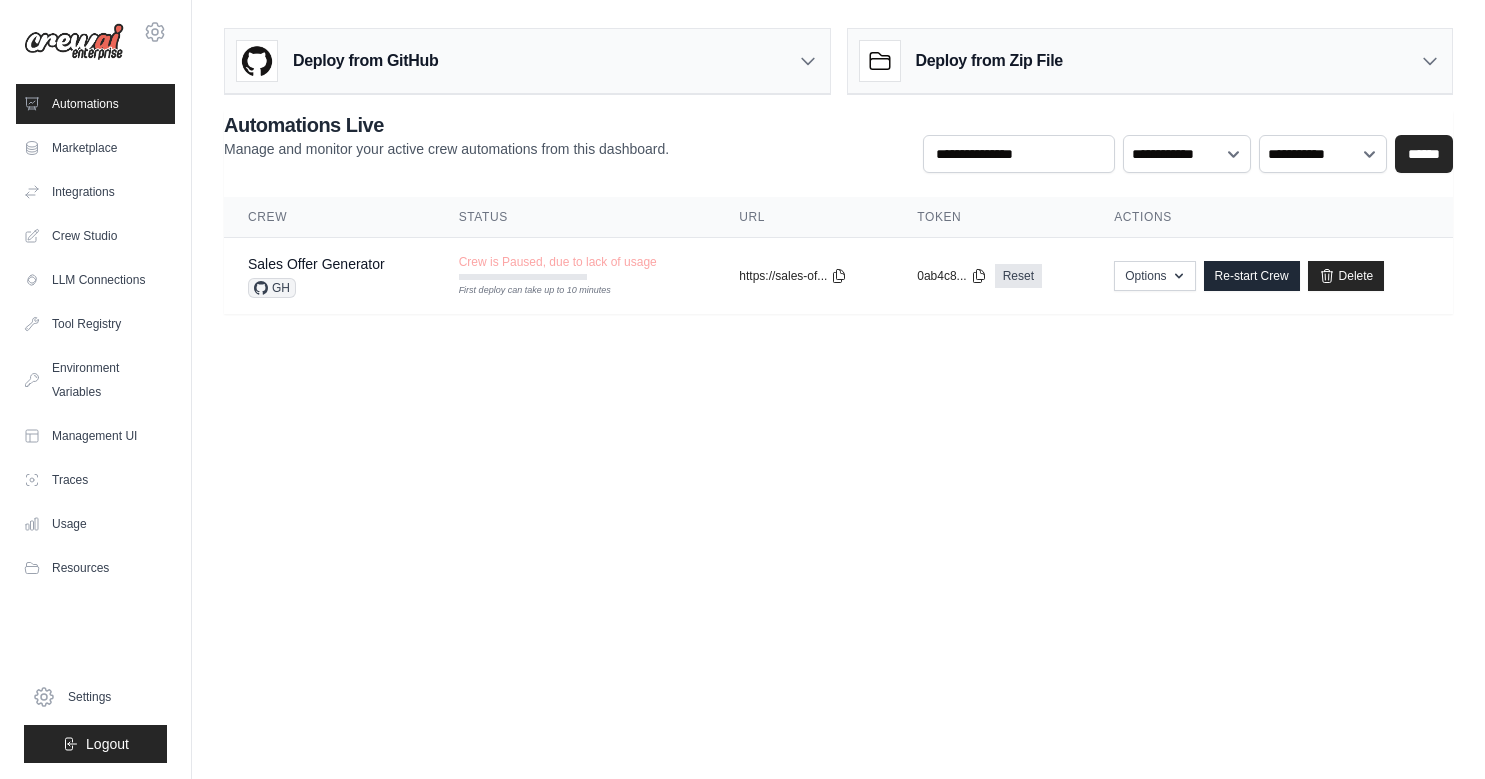 scroll, scrollTop: 0, scrollLeft: 0, axis: both 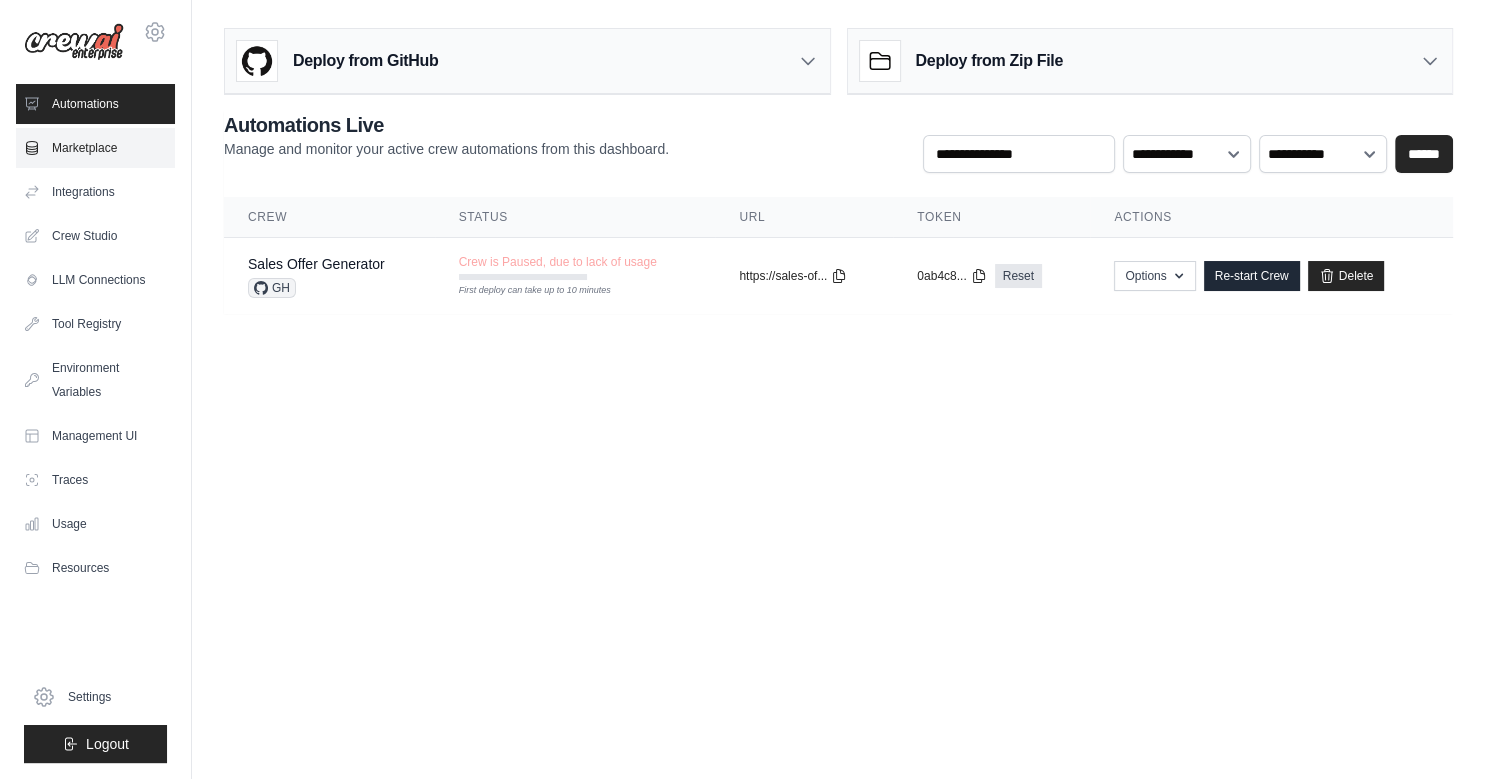 click on "Marketplace" at bounding box center (95, 148) 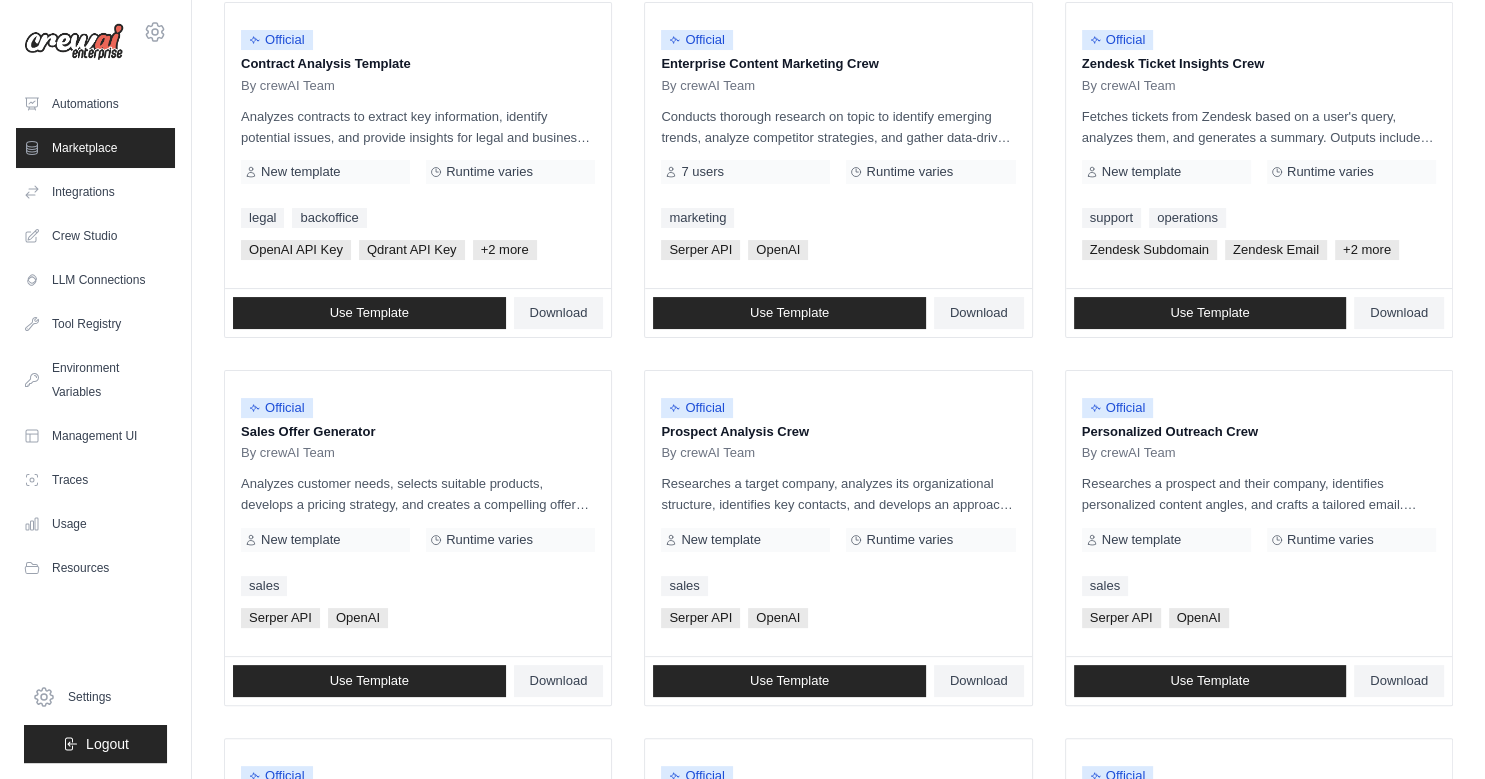 scroll, scrollTop: 268, scrollLeft: 0, axis: vertical 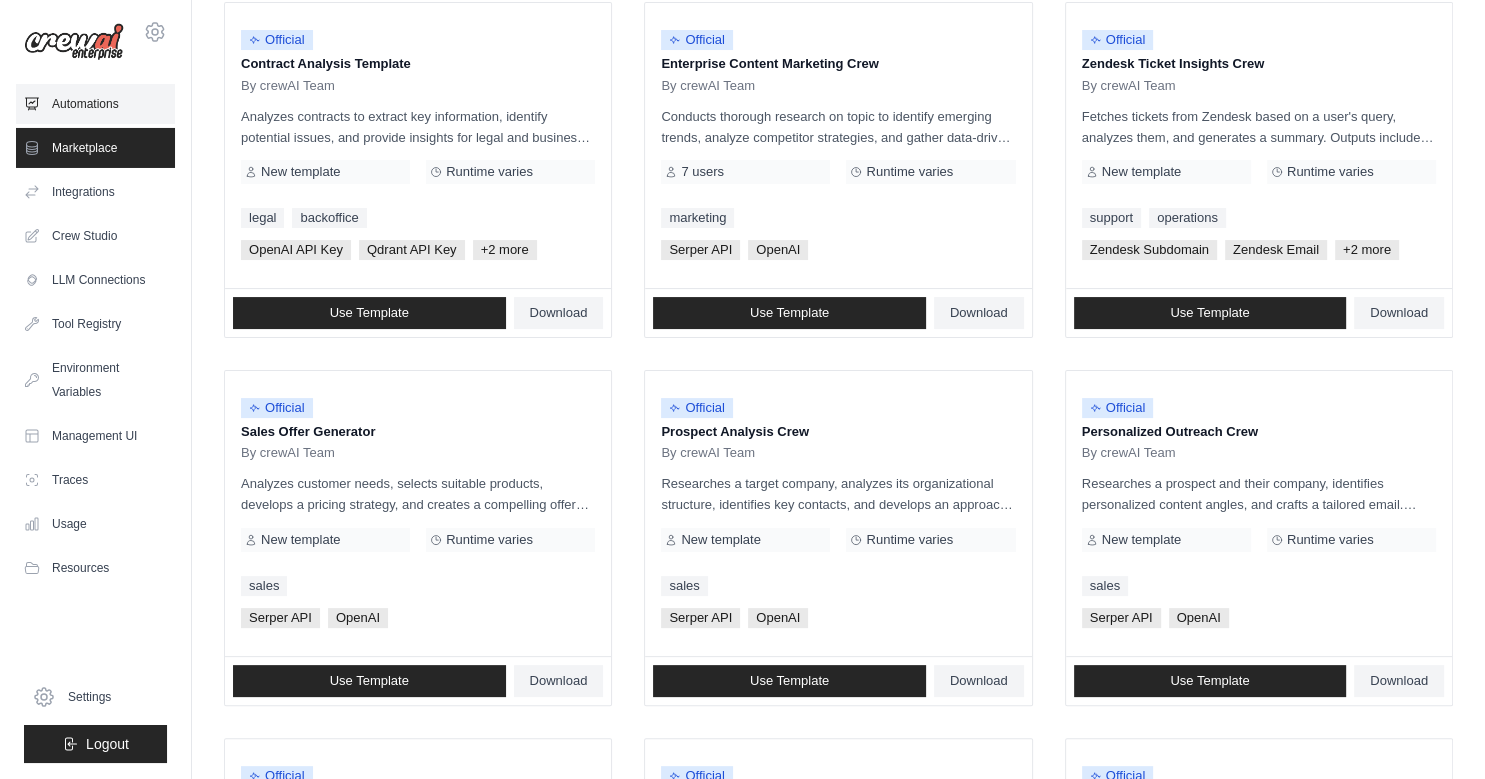 click on "Automations" at bounding box center [95, 104] 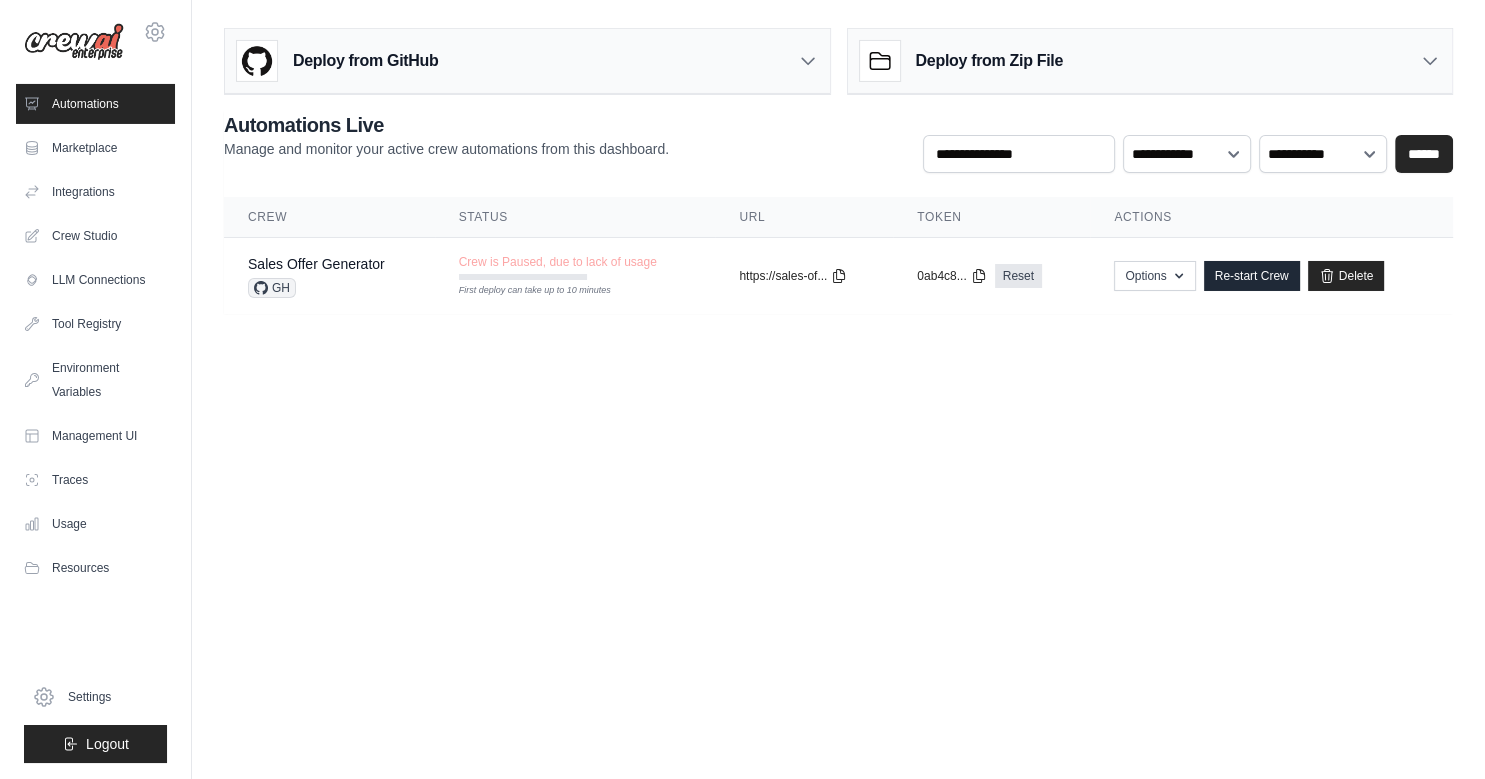 scroll, scrollTop: 0, scrollLeft: 0, axis: both 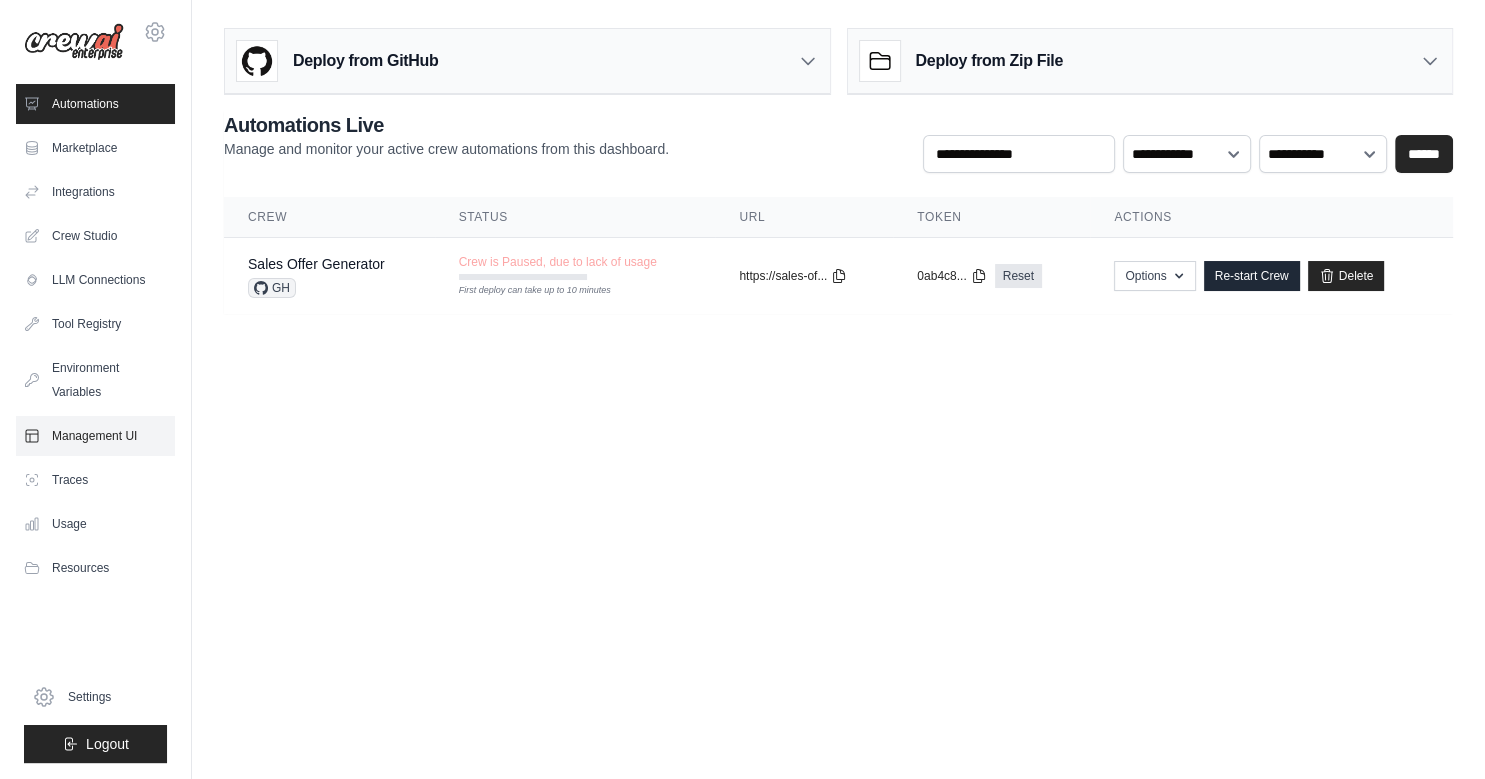 click on "Management UI" at bounding box center (95, 436) 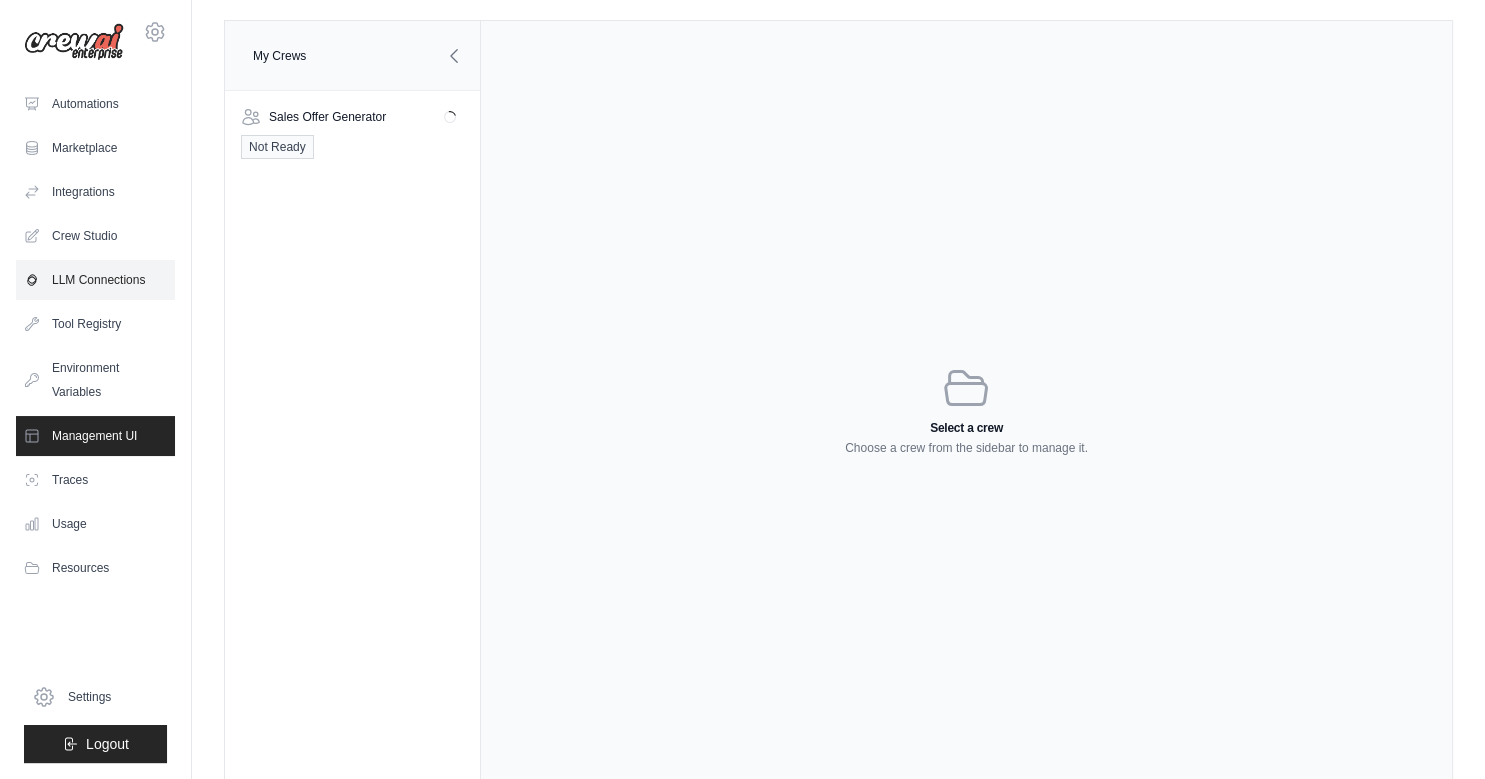 click on "LLM Connections" at bounding box center (95, 280) 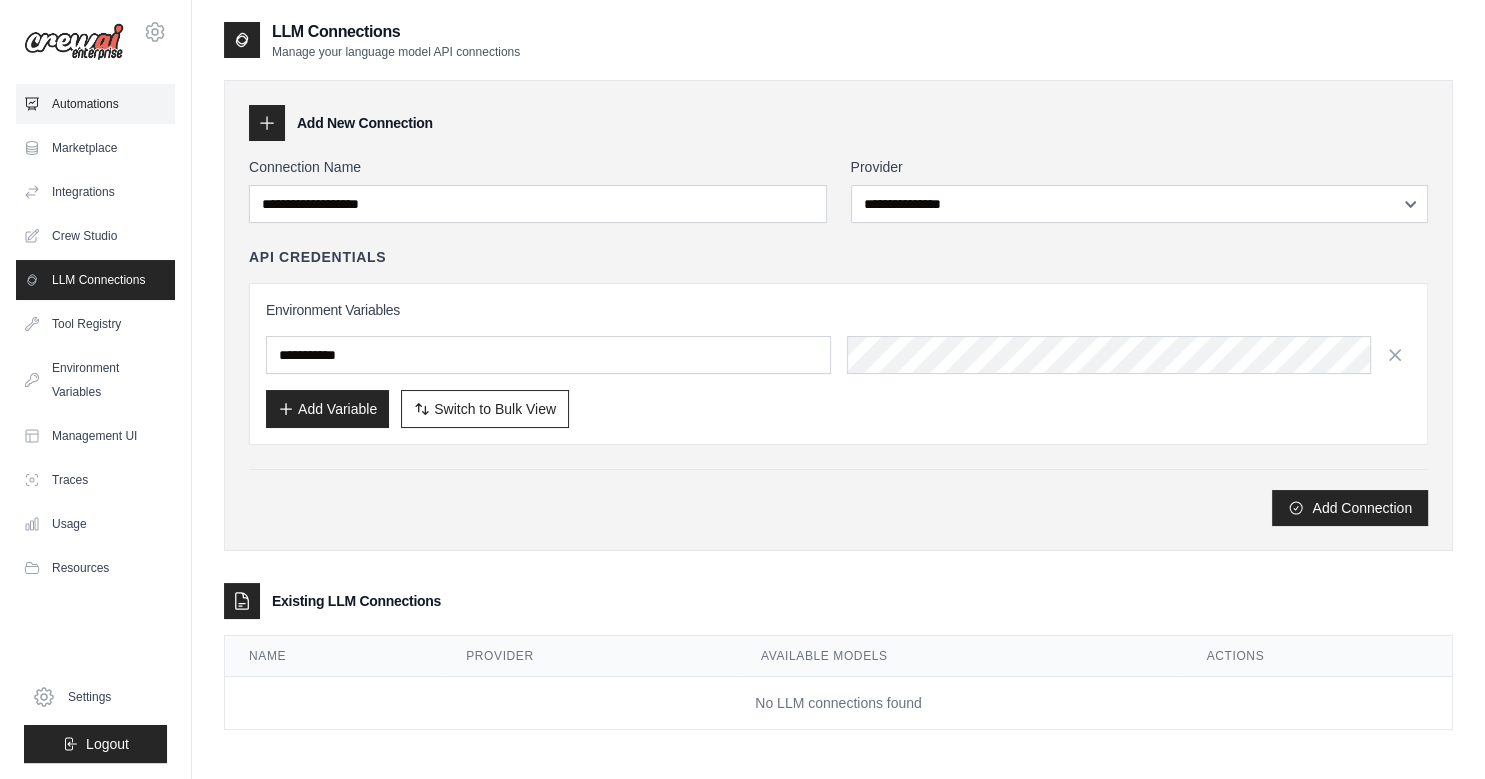 click on "Automations" at bounding box center (95, 104) 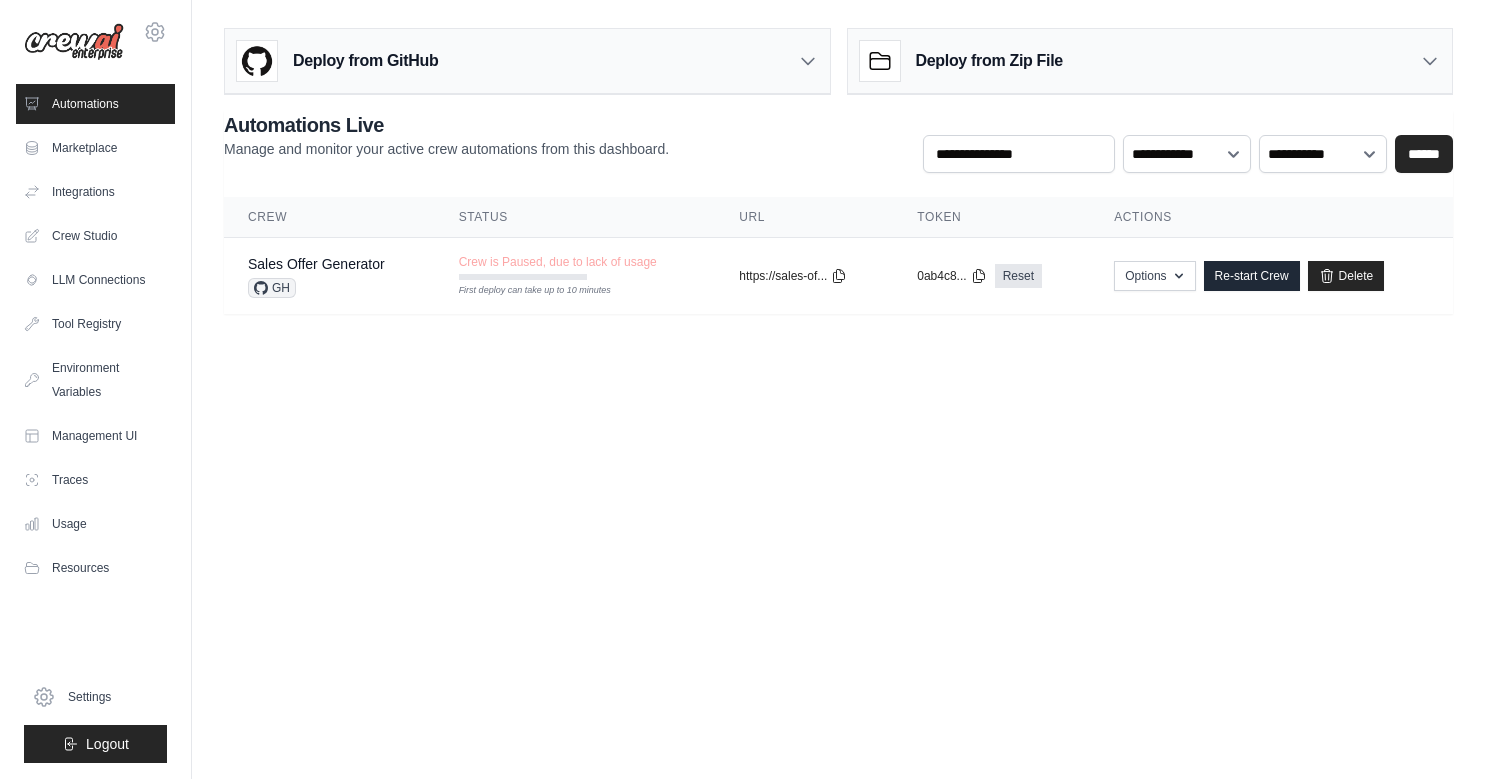 scroll, scrollTop: 0, scrollLeft: 0, axis: both 